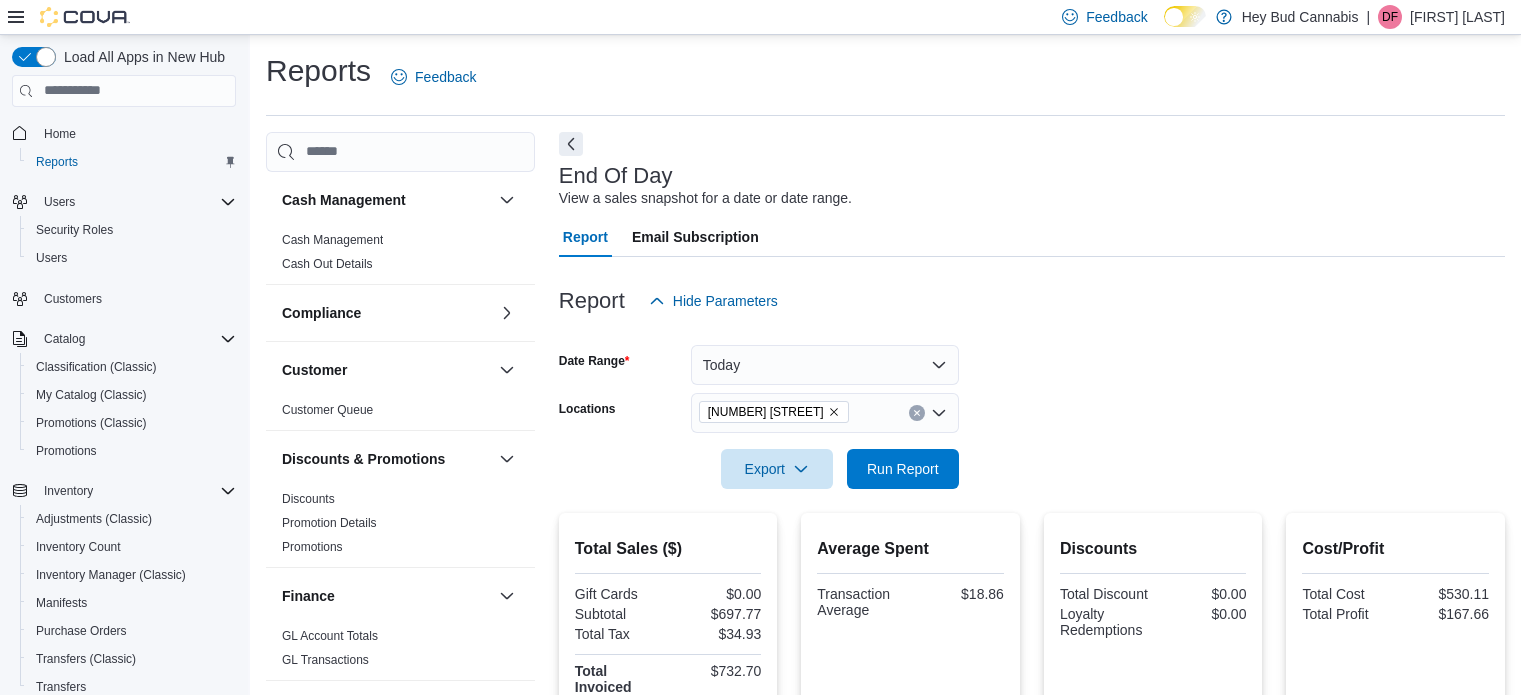scroll, scrollTop: 0, scrollLeft: 0, axis: both 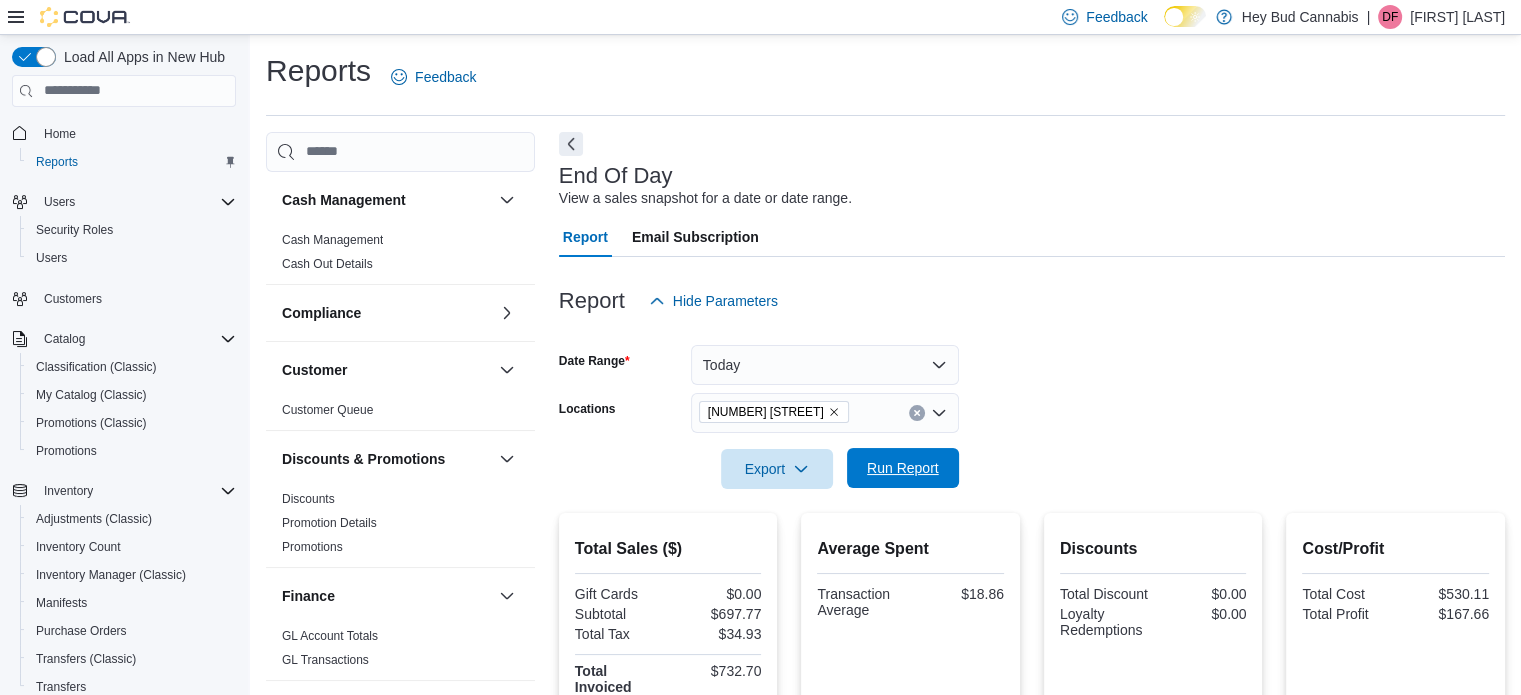 click on "Run Report" at bounding box center [903, 468] 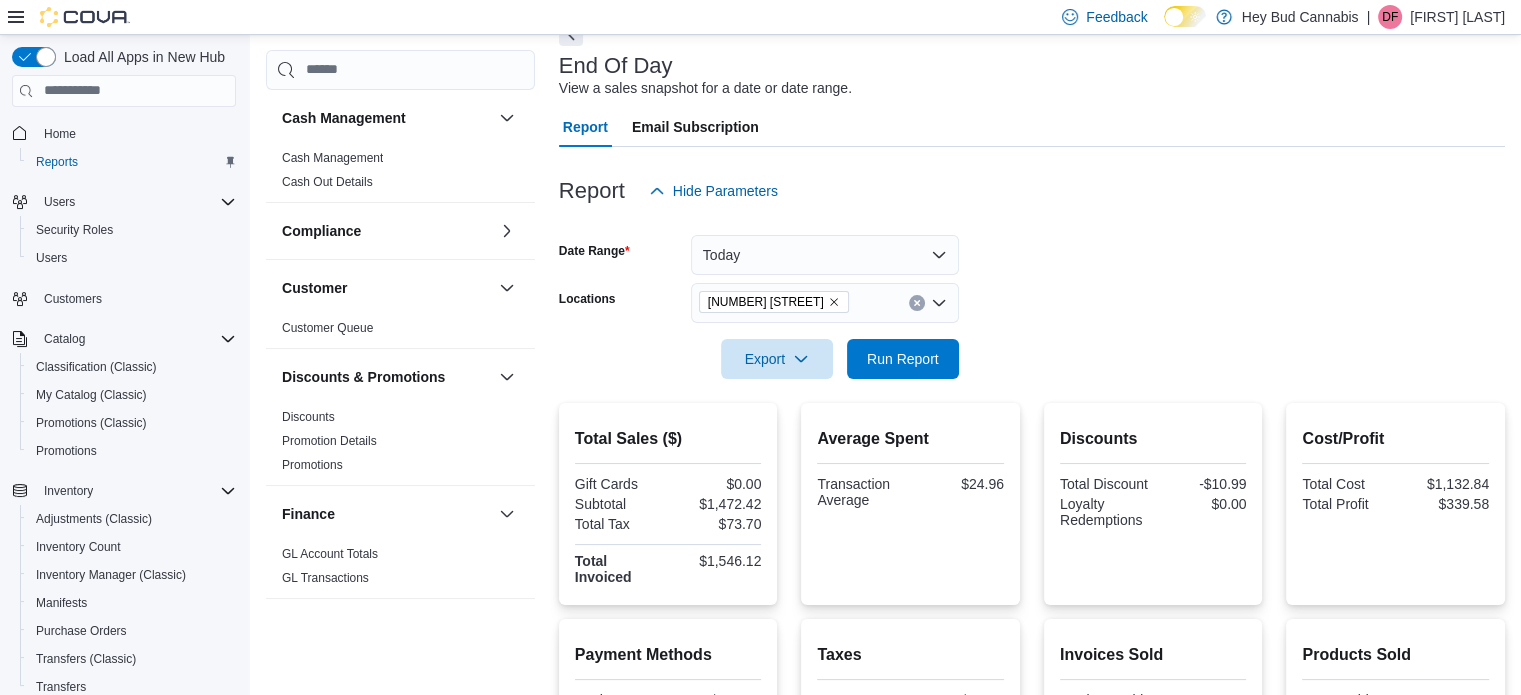 scroll, scrollTop: 82, scrollLeft: 0, axis: vertical 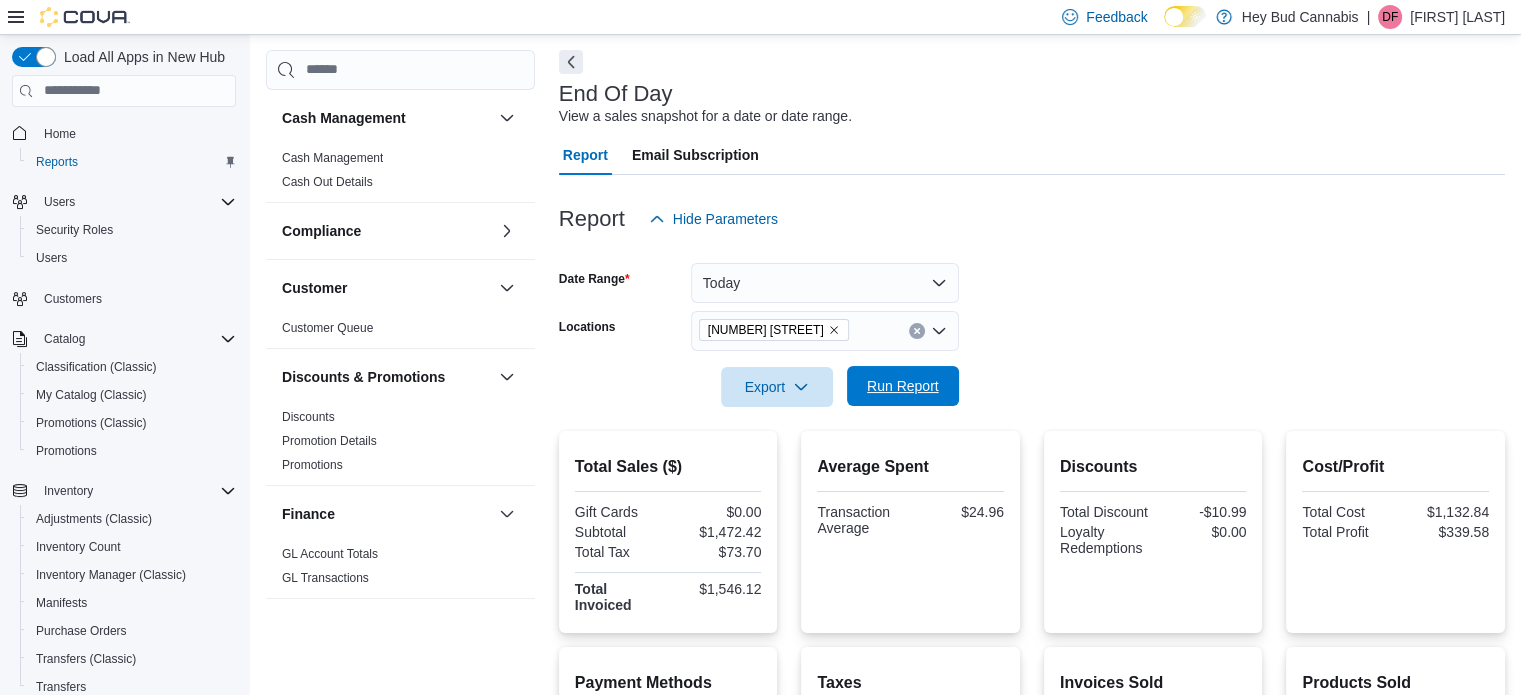click on "Run Report" at bounding box center (903, 386) 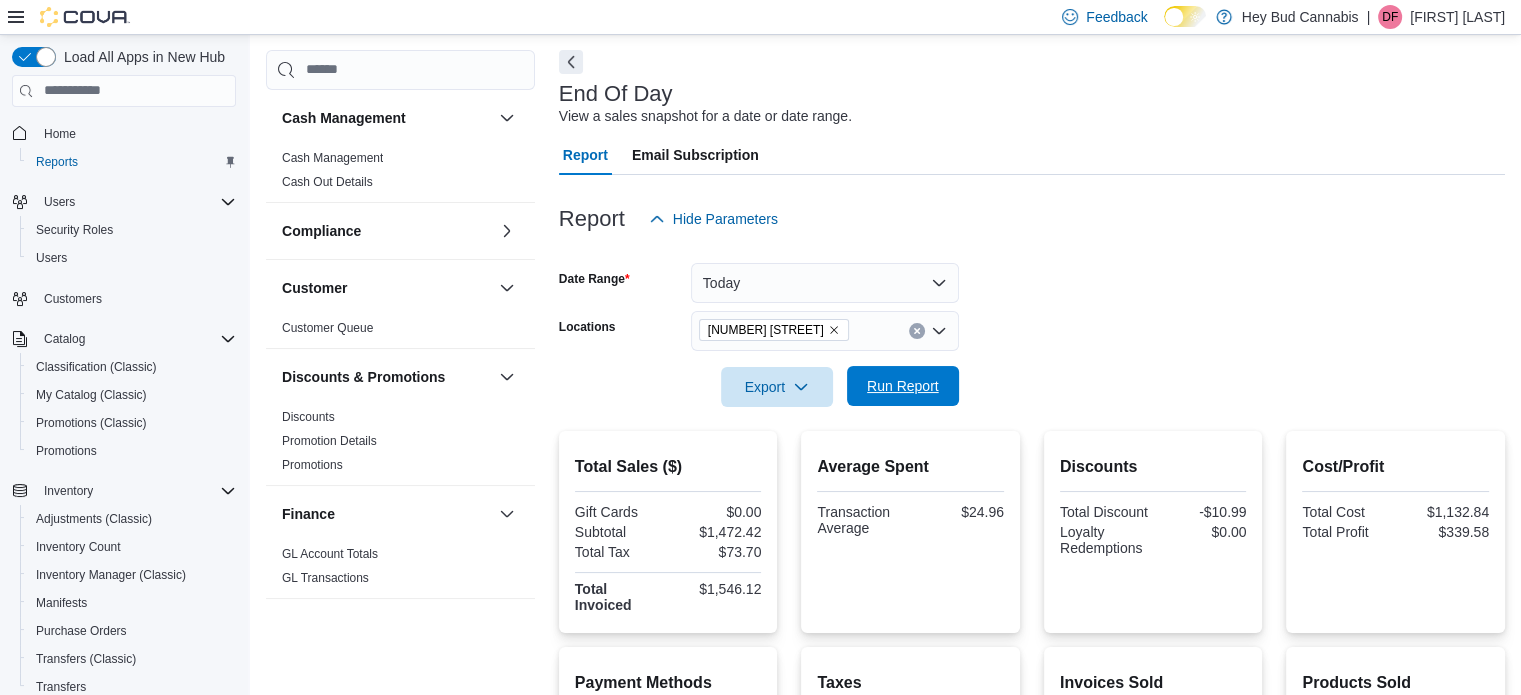click on "Run Report" at bounding box center [903, 386] 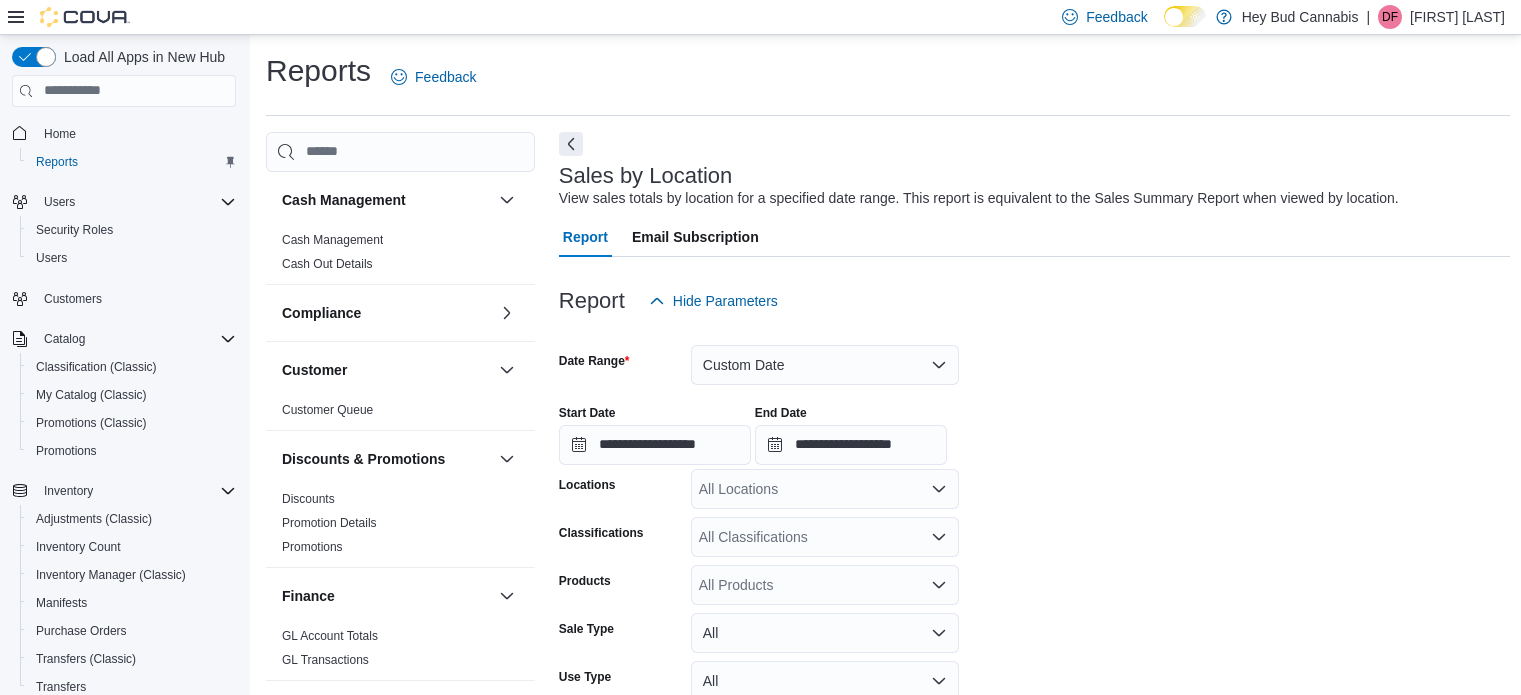 scroll, scrollTop: 729, scrollLeft: 0, axis: vertical 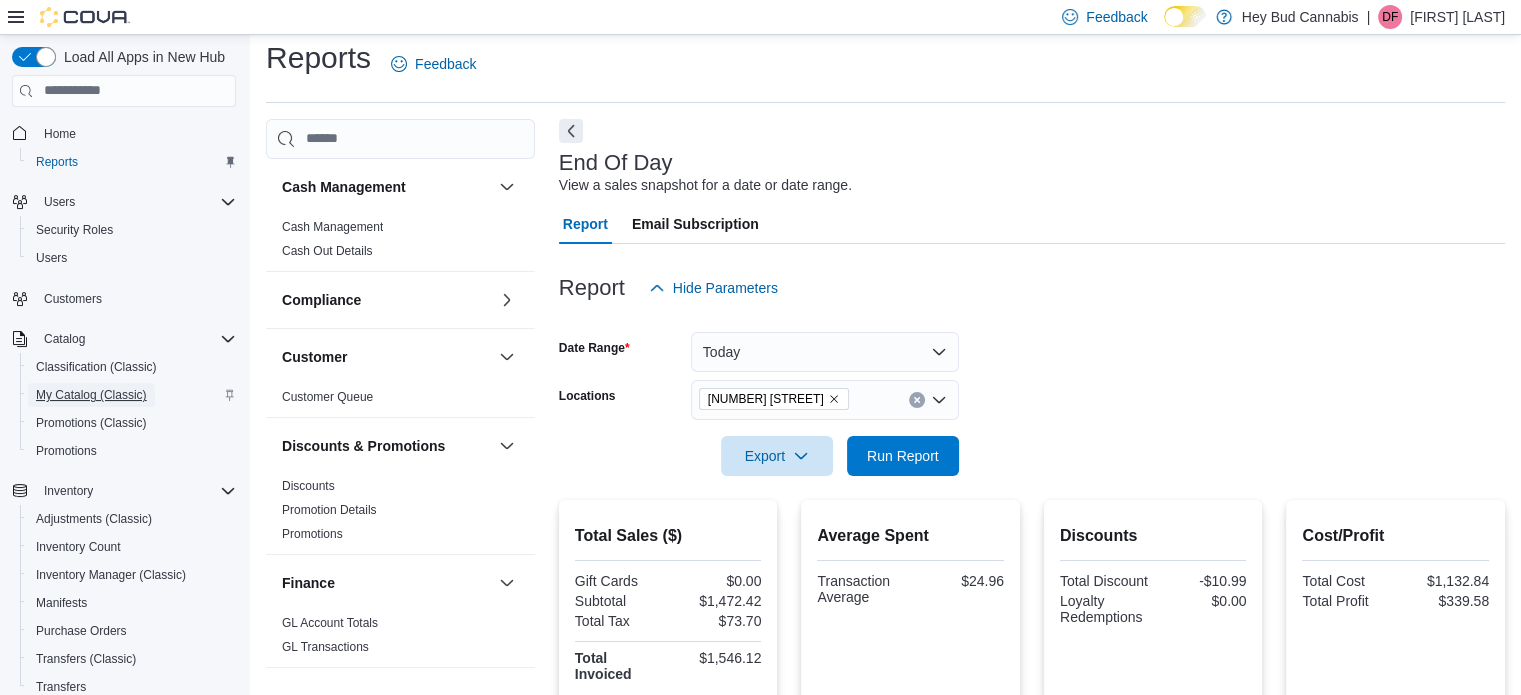click on "My Catalog (Classic)" at bounding box center [91, 395] 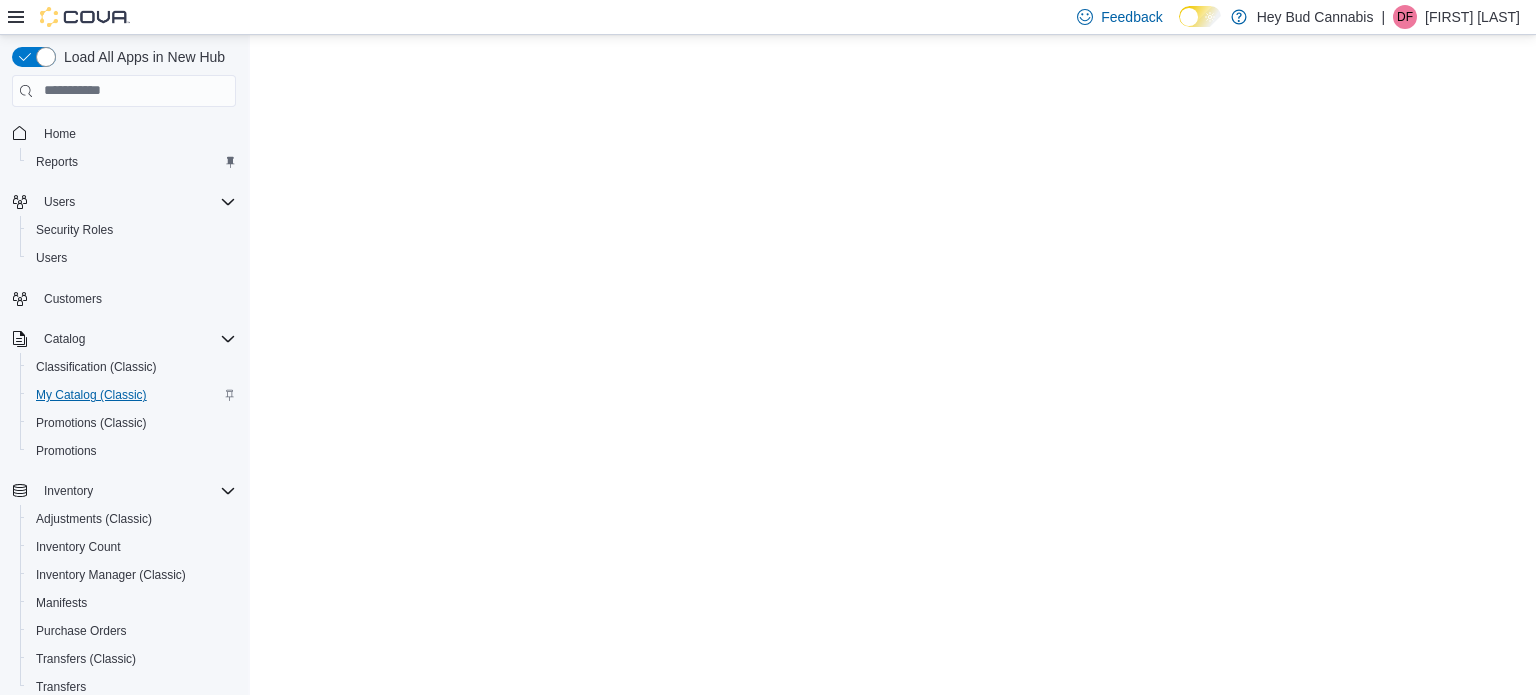 scroll, scrollTop: 0, scrollLeft: 0, axis: both 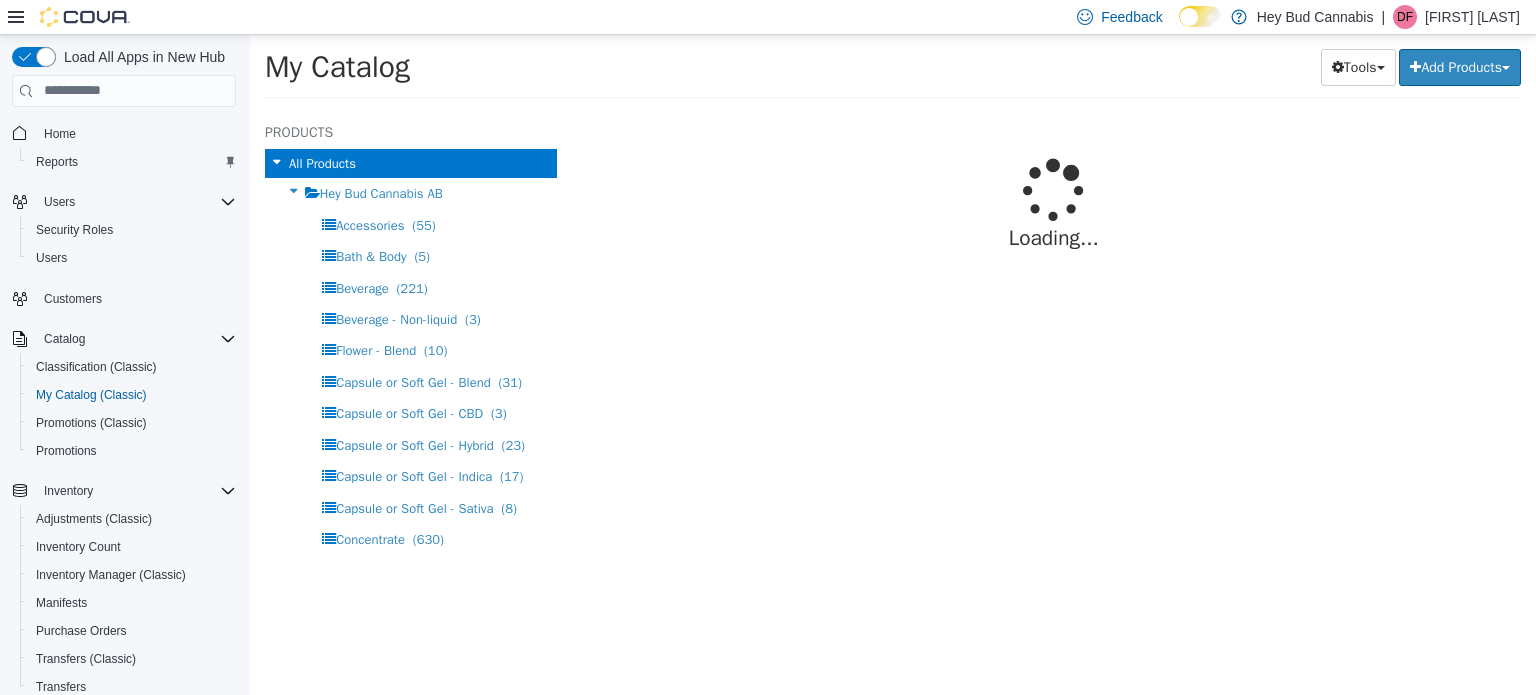 select on "**********" 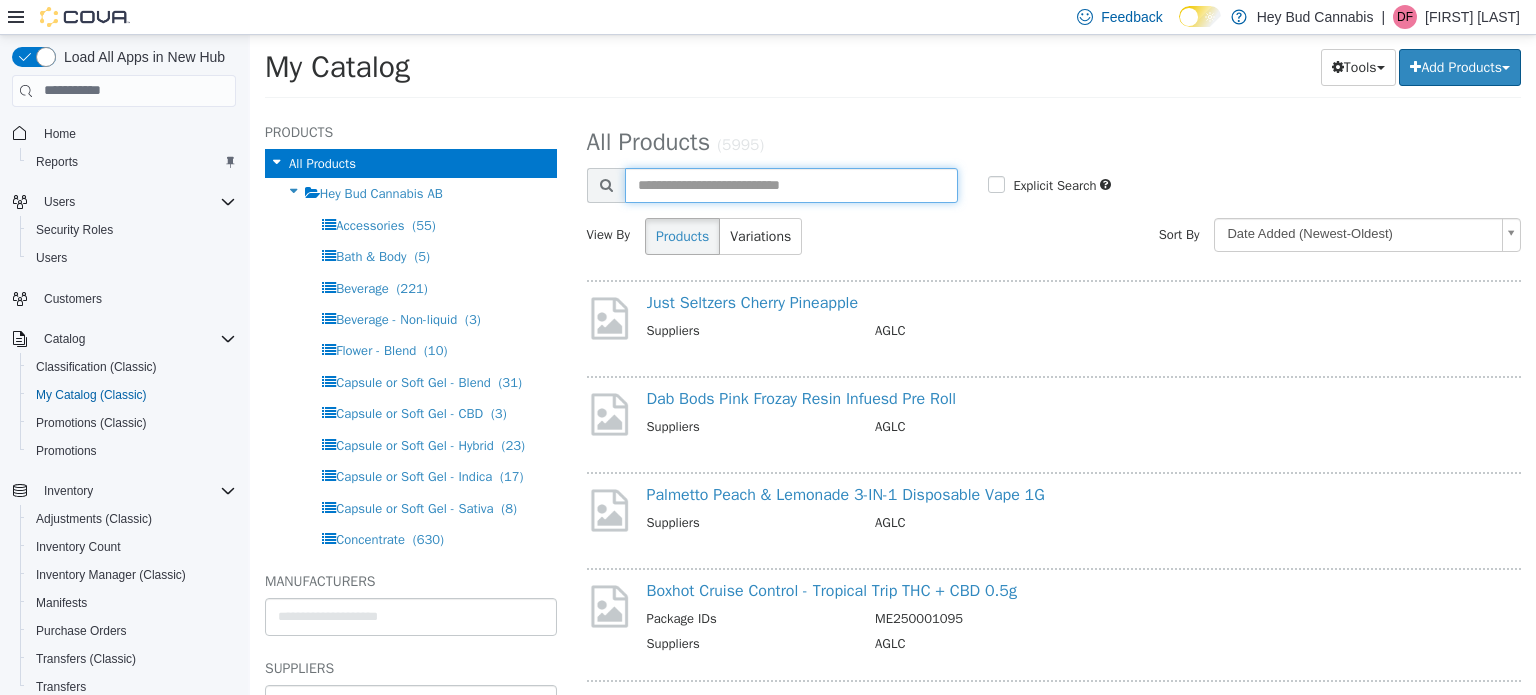 click at bounding box center (792, 184) 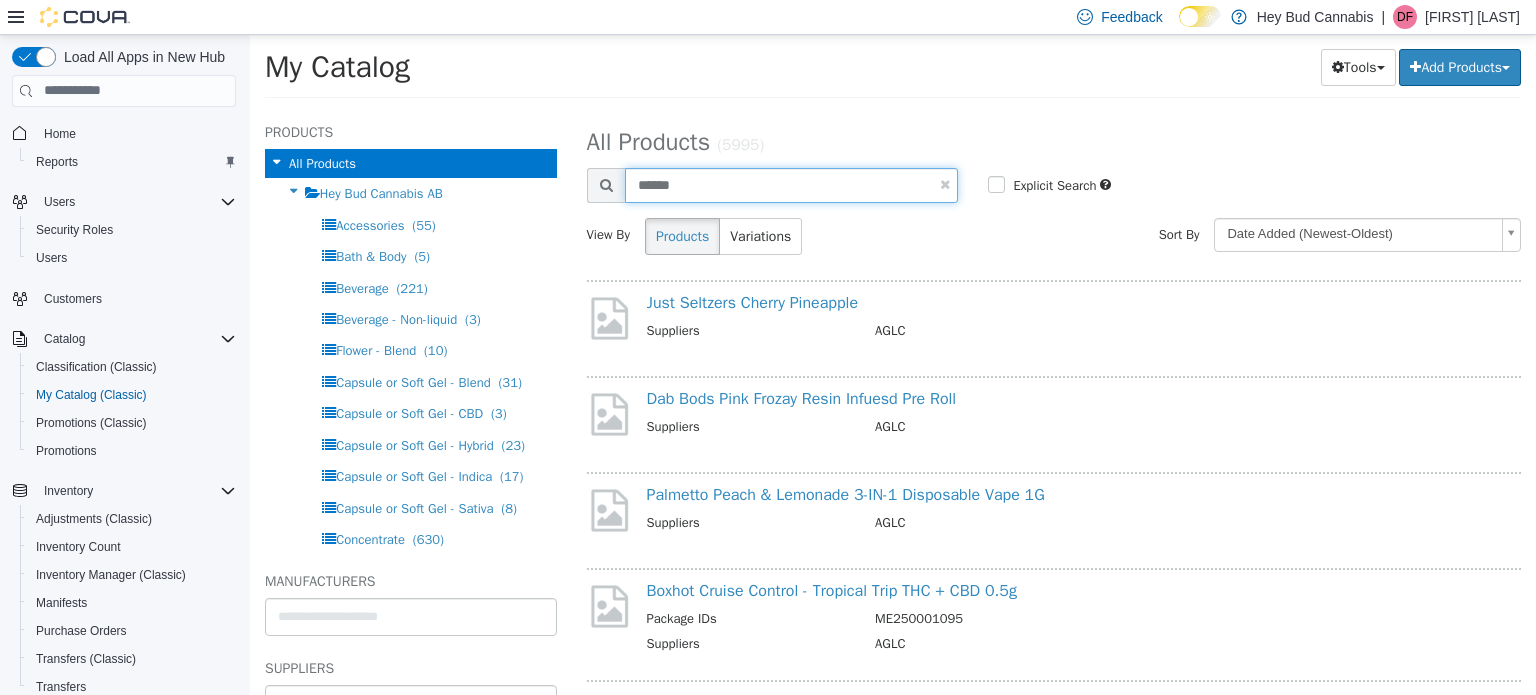 type on "******" 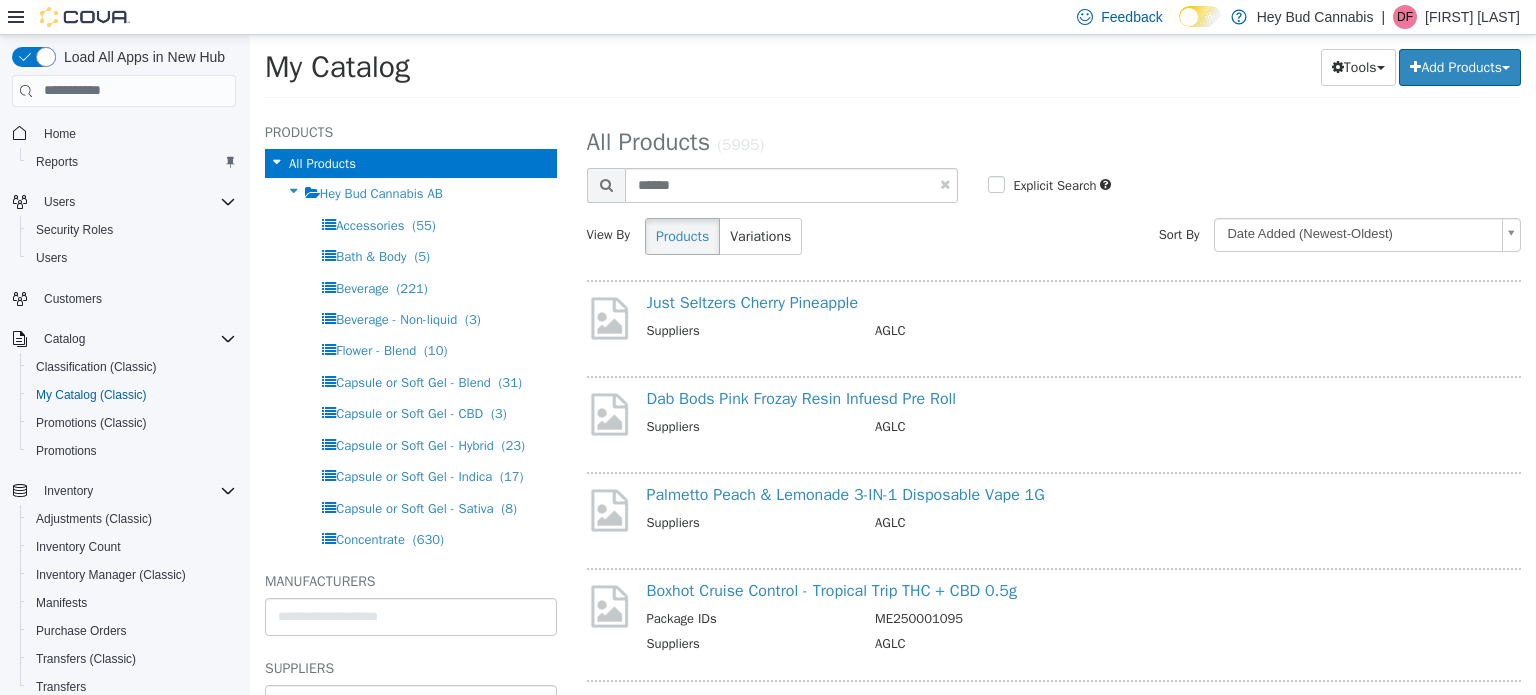 select on "**********" 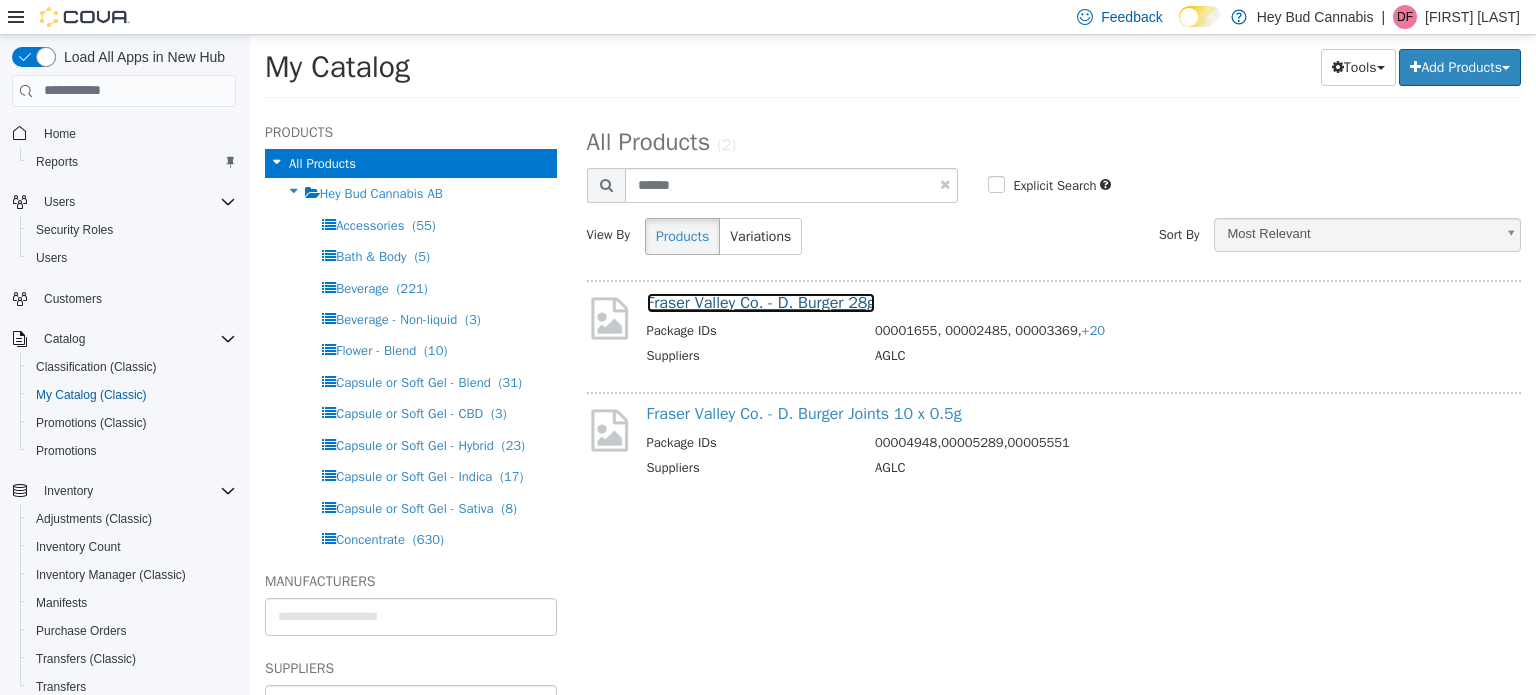 click on "Fraser Valley Co. - D. Burger 28g" at bounding box center (761, 302) 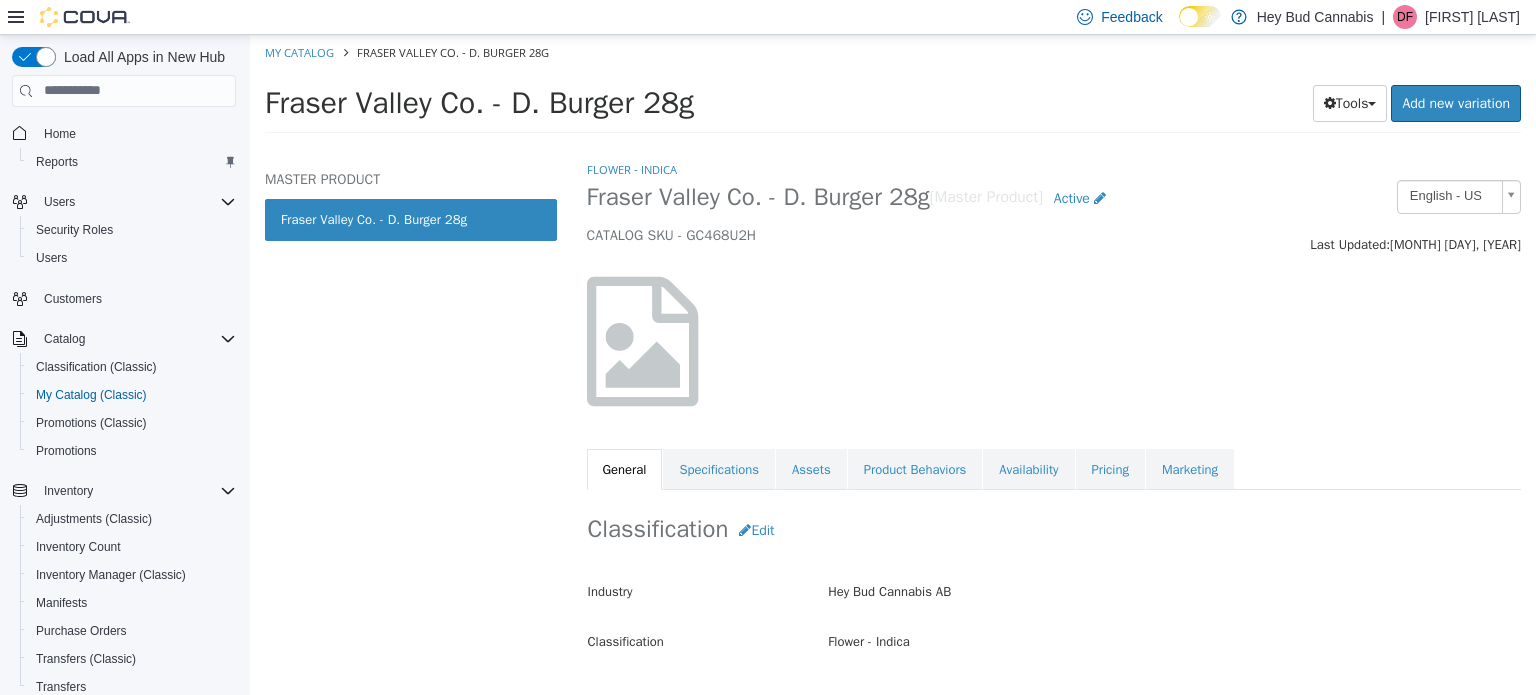 drag, startPoint x: 1041, startPoint y: 476, endPoint x: 1218, endPoint y: 443, distance: 180.04999 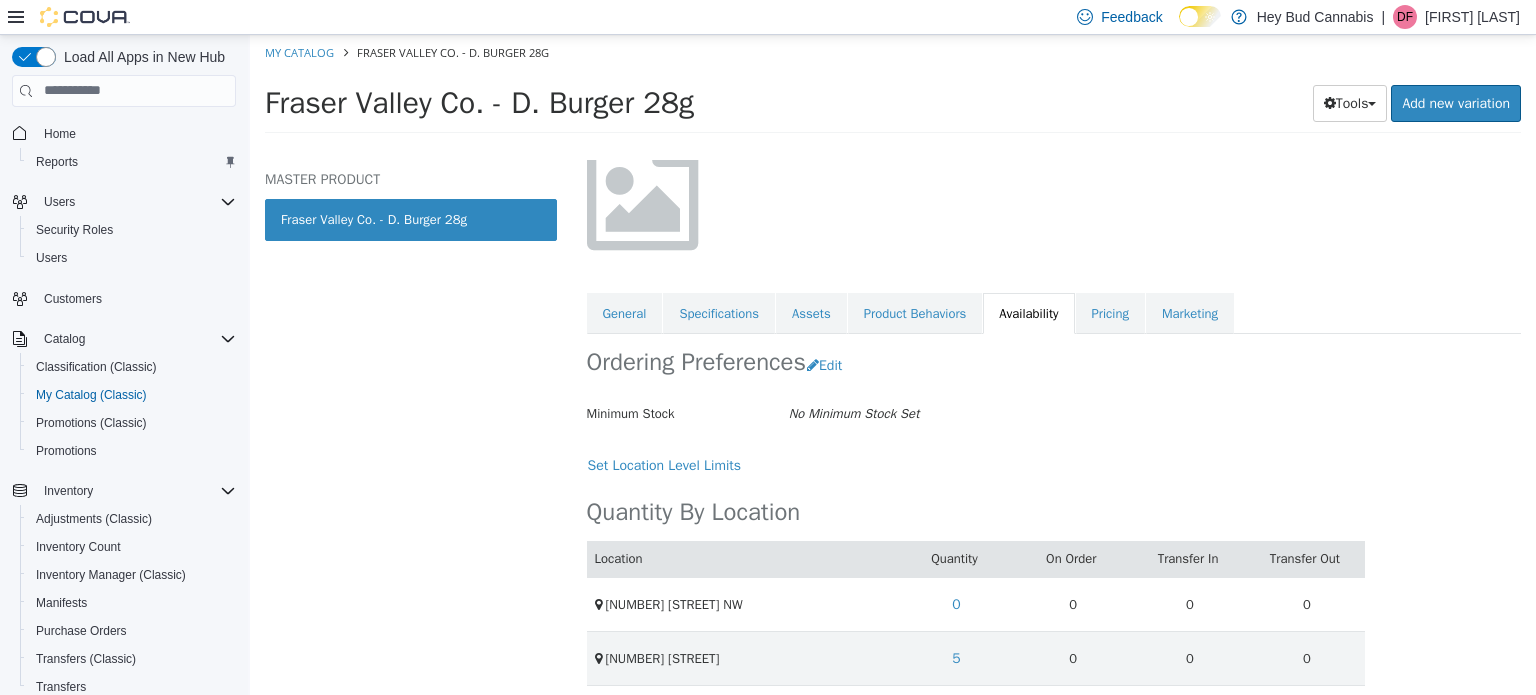 scroll, scrollTop: 164, scrollLeft: 0, axis: vertical 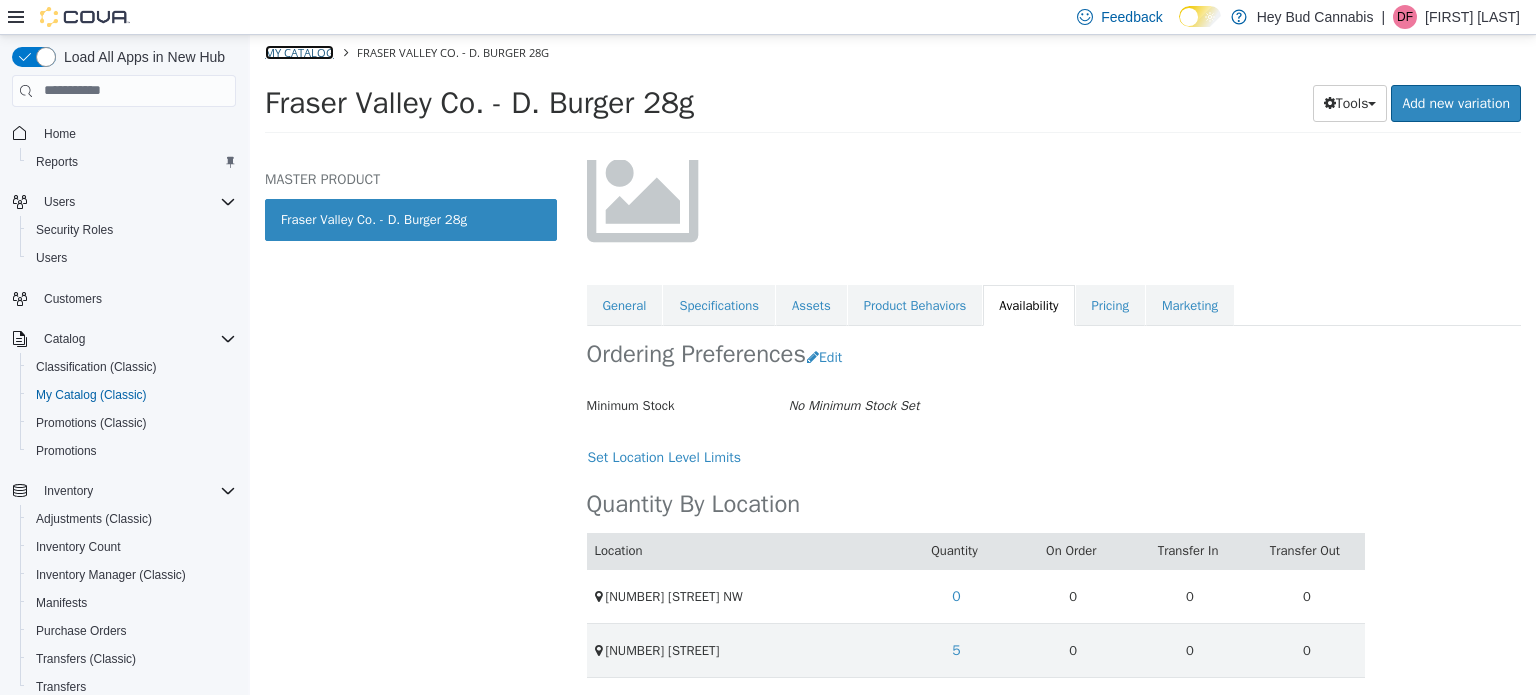 click on "My Catalog" at bounding box center (299, 51) 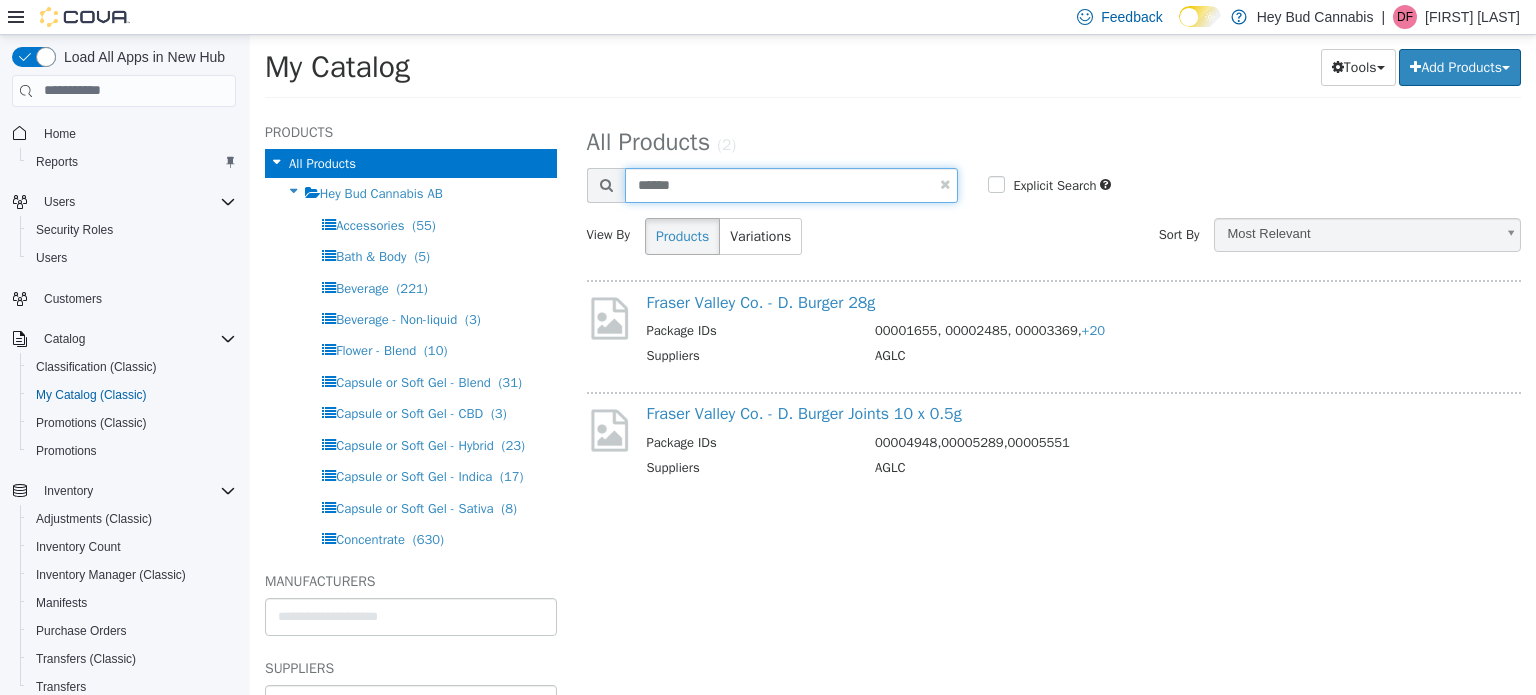 click on "******" at bounding box center (792, 184) 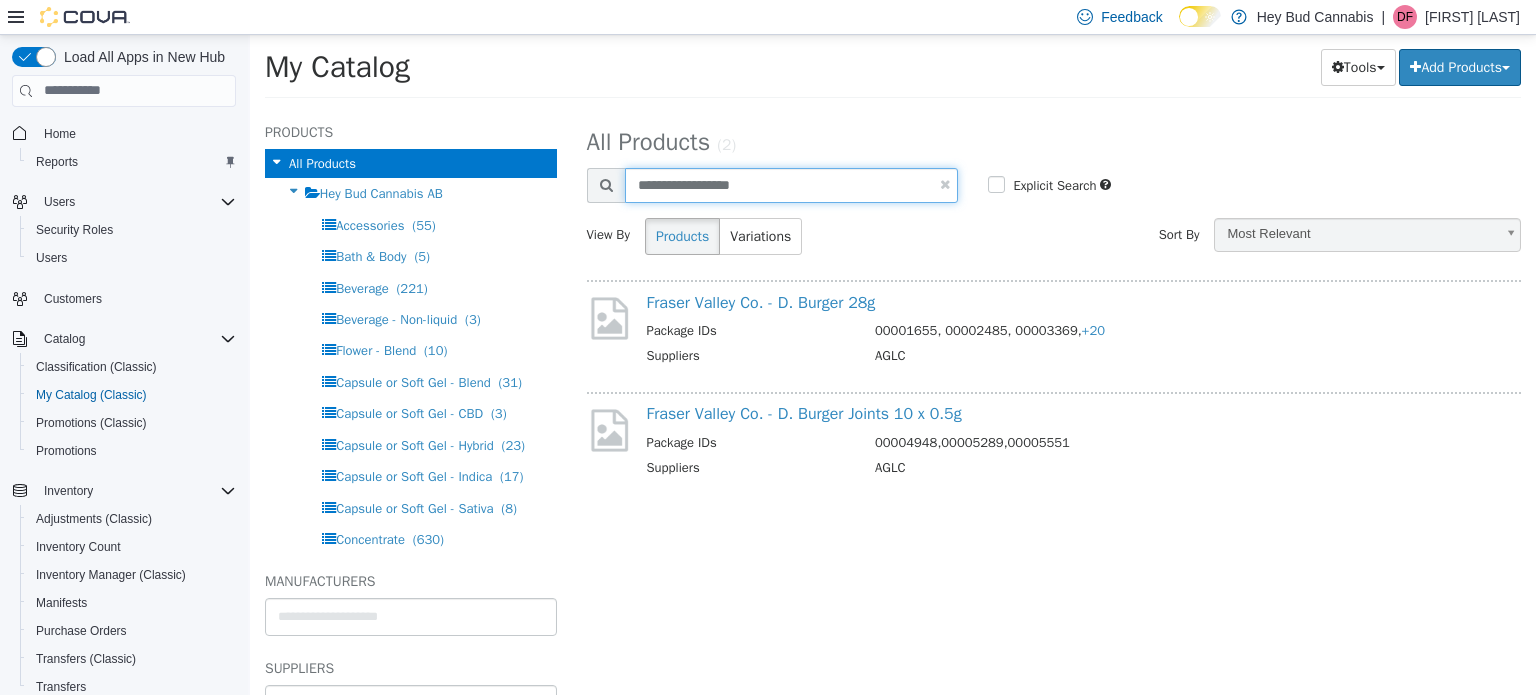 type on "**********" 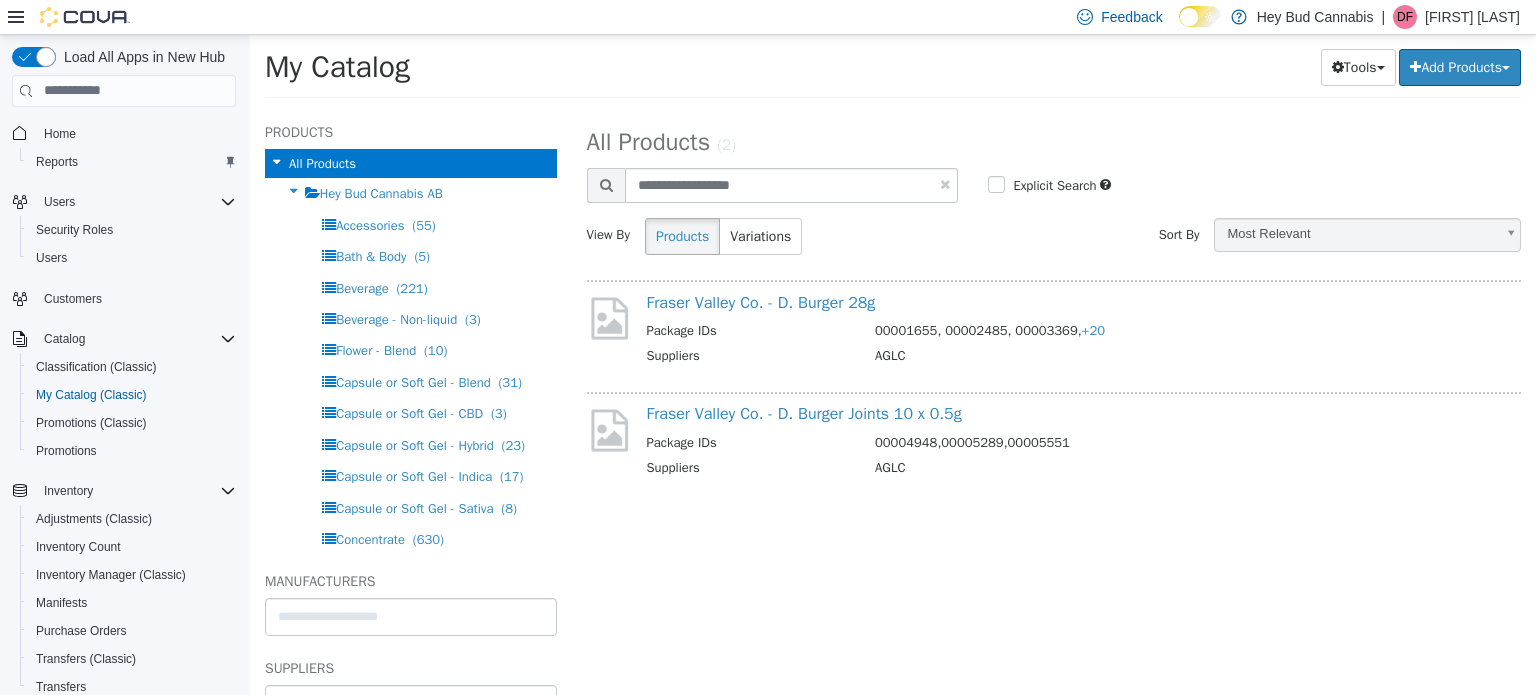 select on "**********" 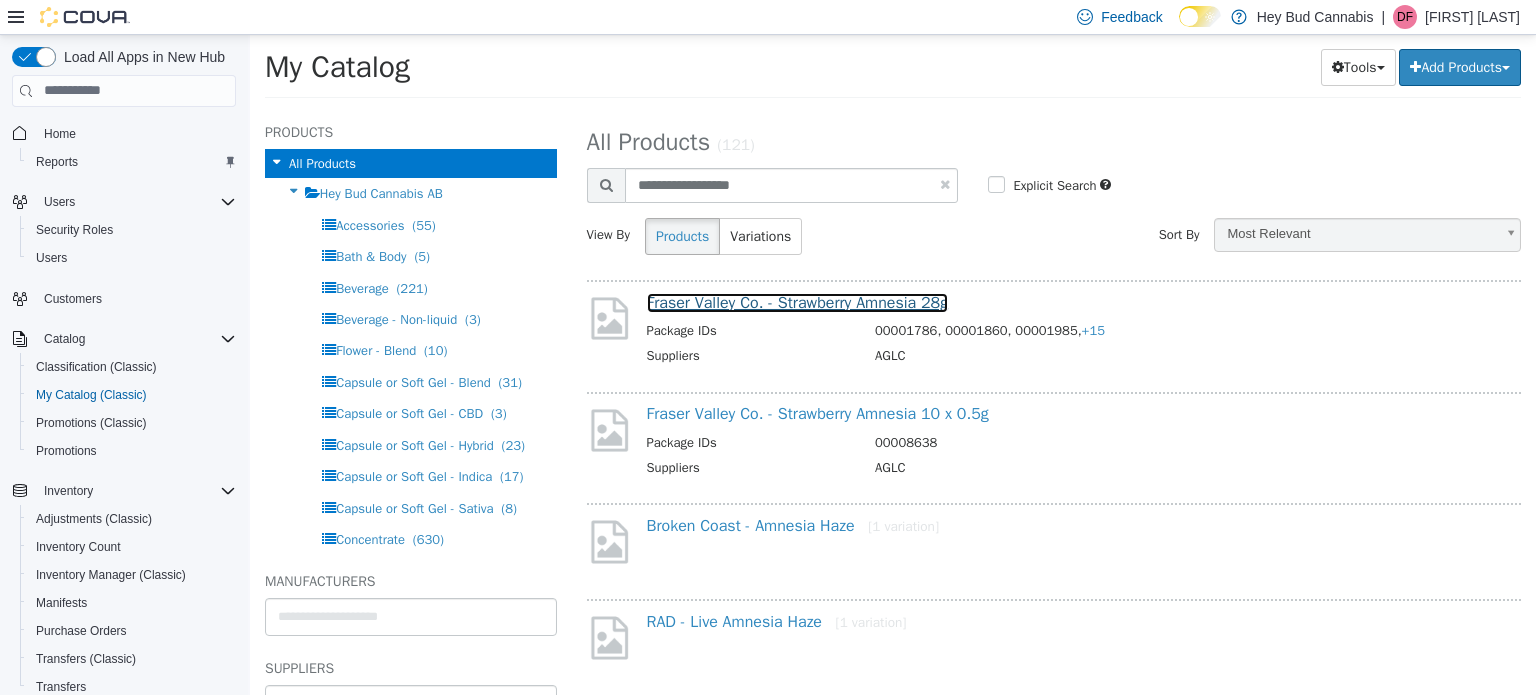 click on "Fraser Valley Co. - Strawberry Amnesia 28g" at bounding box center [798, 302] 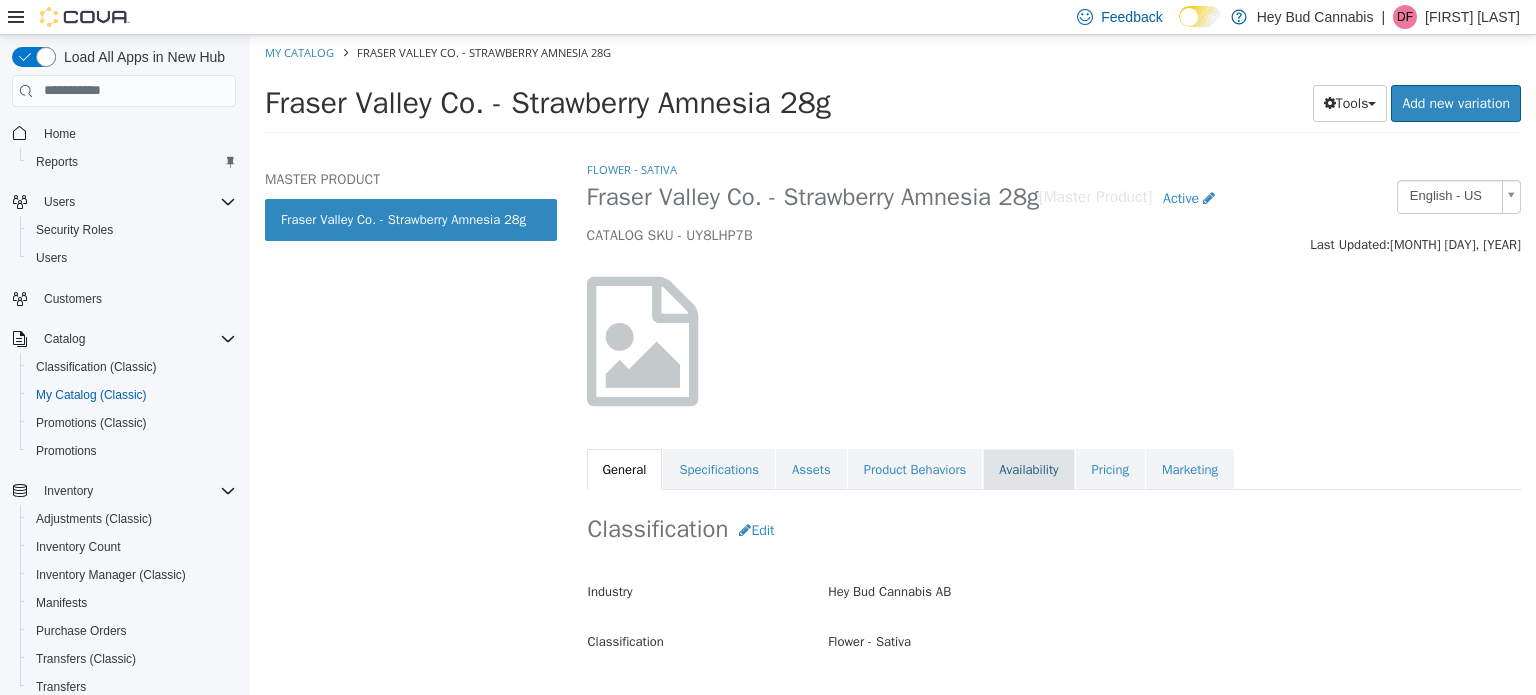 click on "Availability" at bounding box center [1028, 469] 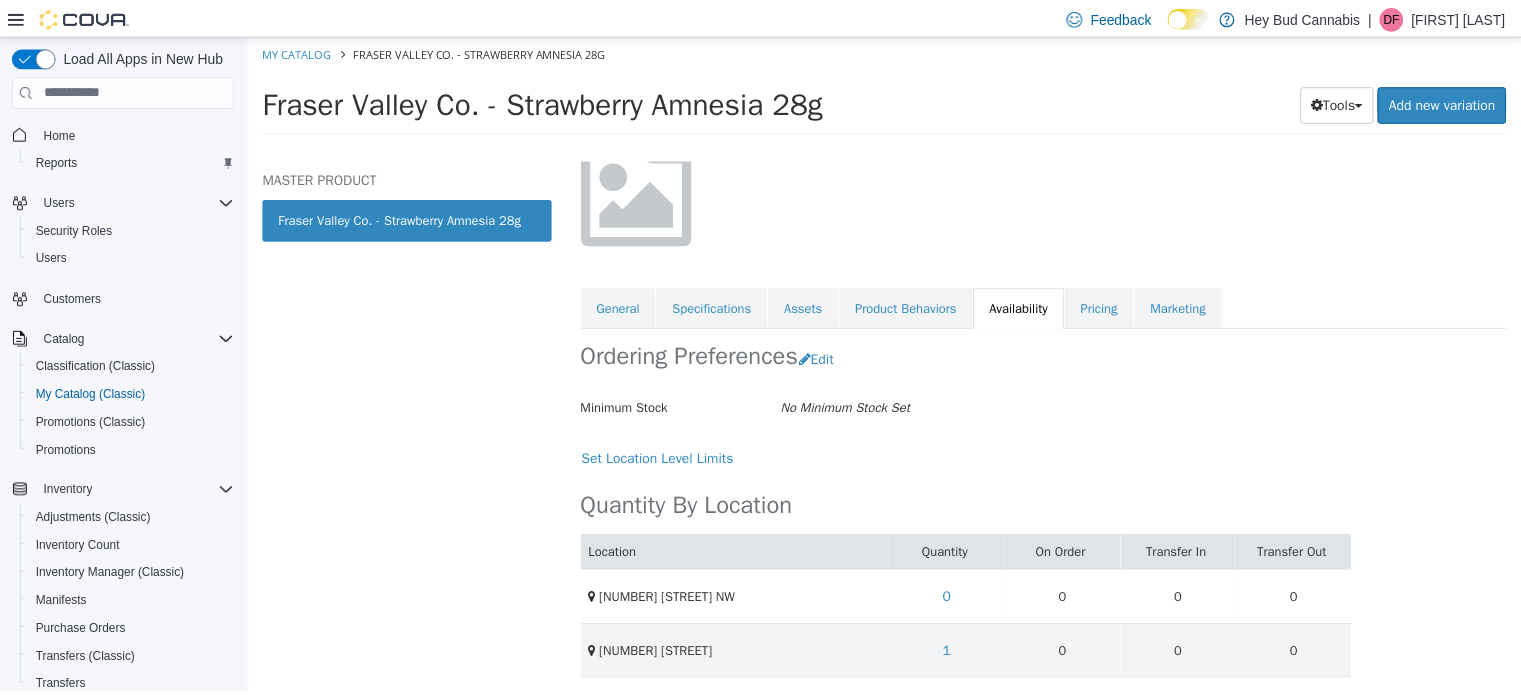 scroll, scrollTop: 164, scrollLeft: 0, axis: vertical 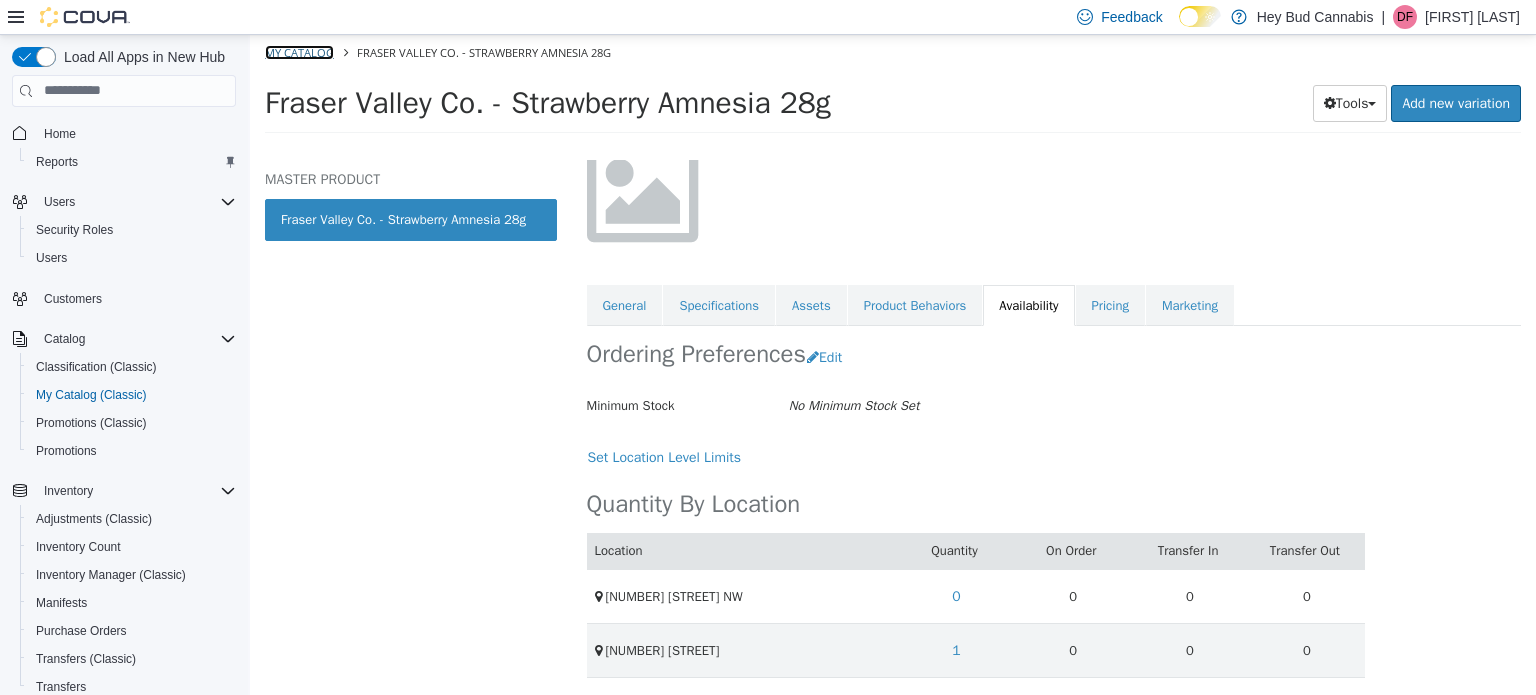 click on "My Catalog" at bounding box center (299, 51) 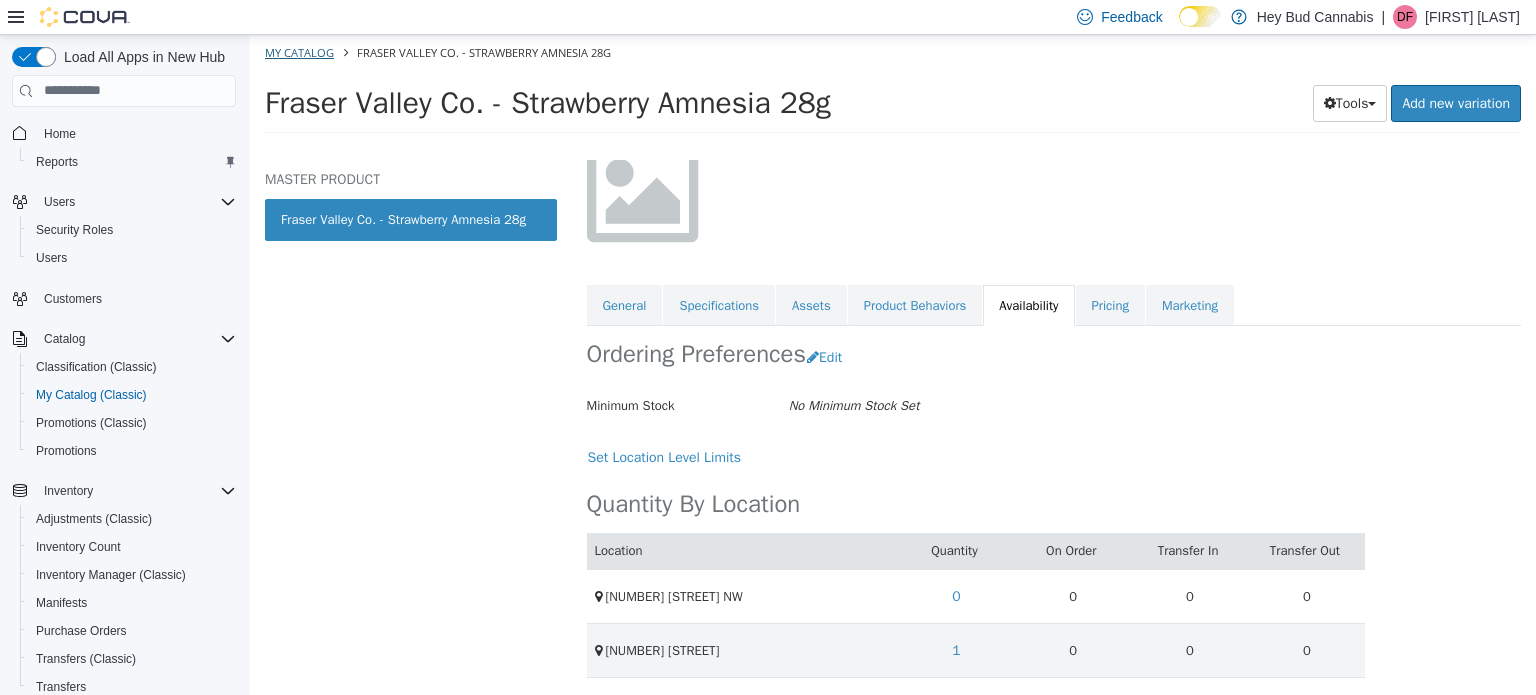select on "**********" 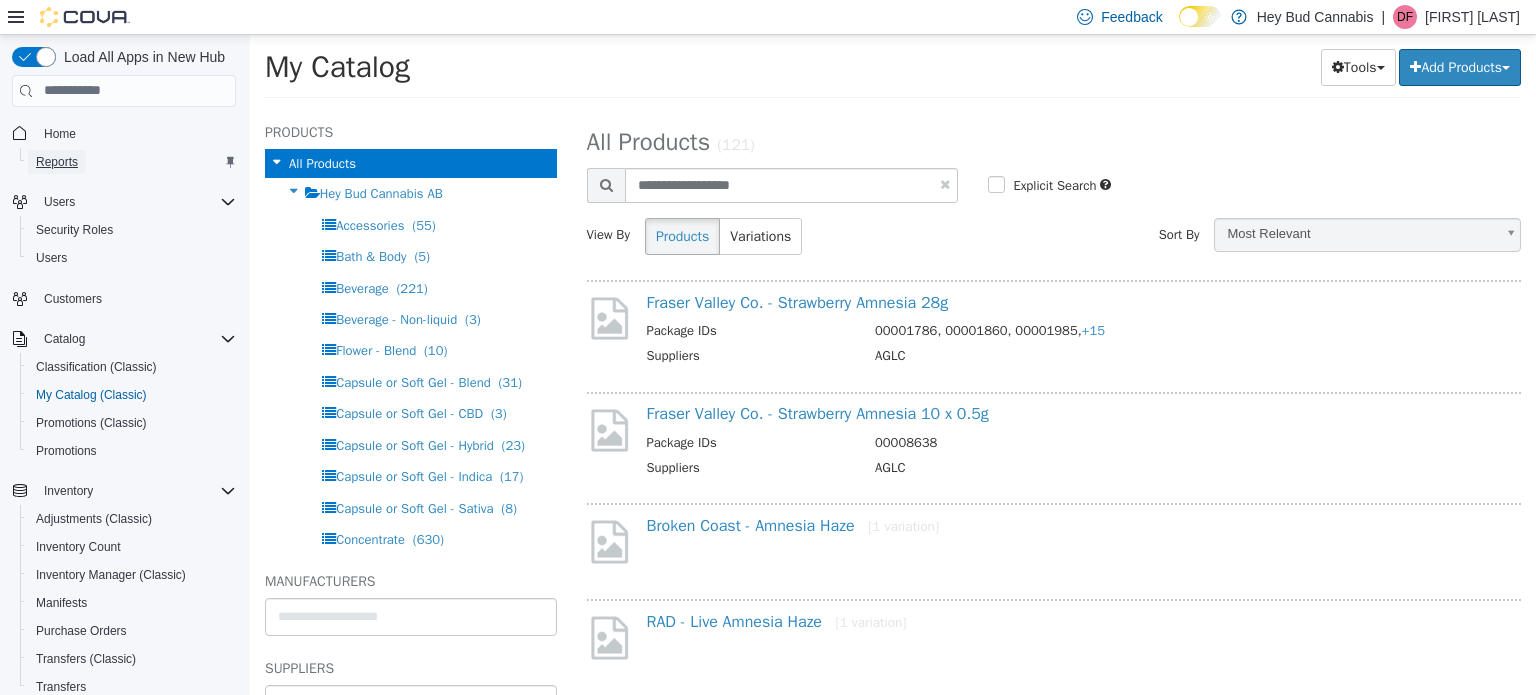 click on "Reports" at bounding box center [57, 162] 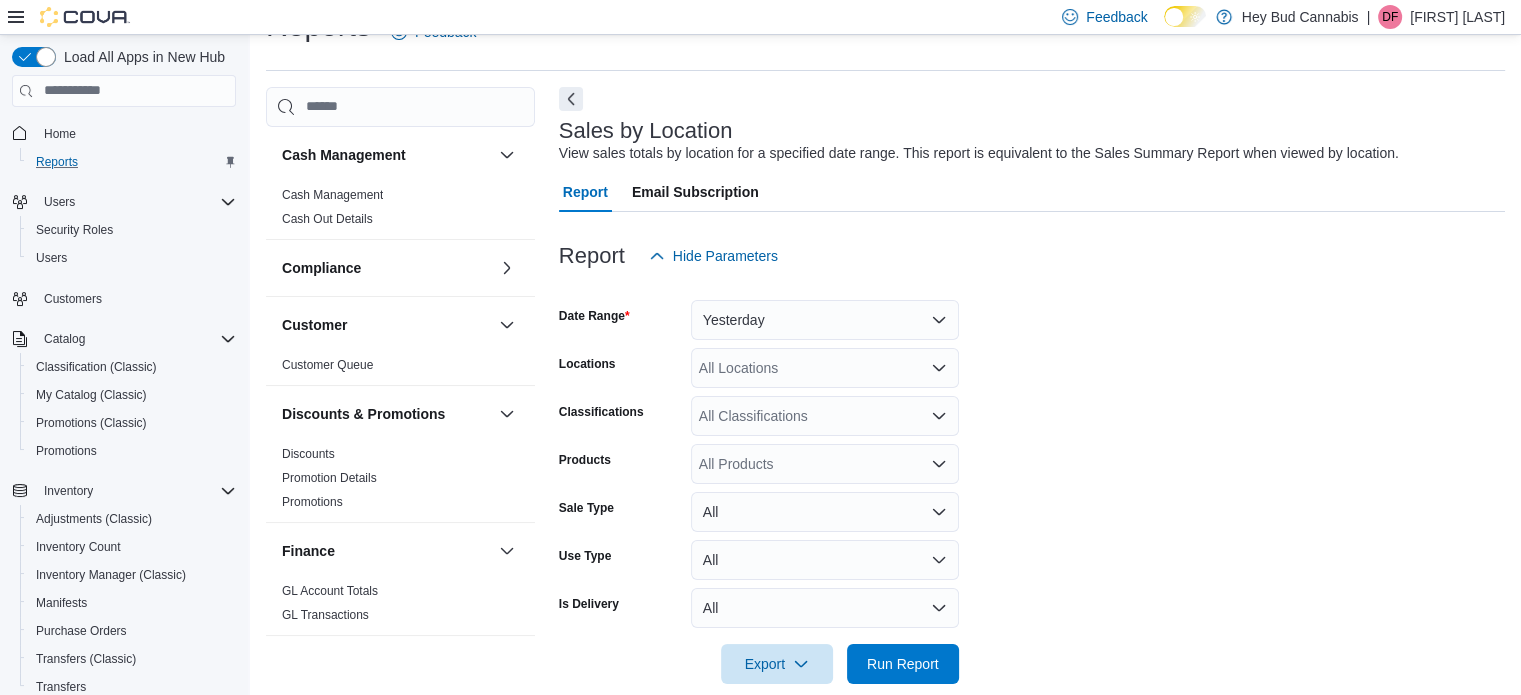 scroll, scrollTop: 46, scrollLeft: 0, axis: vertical 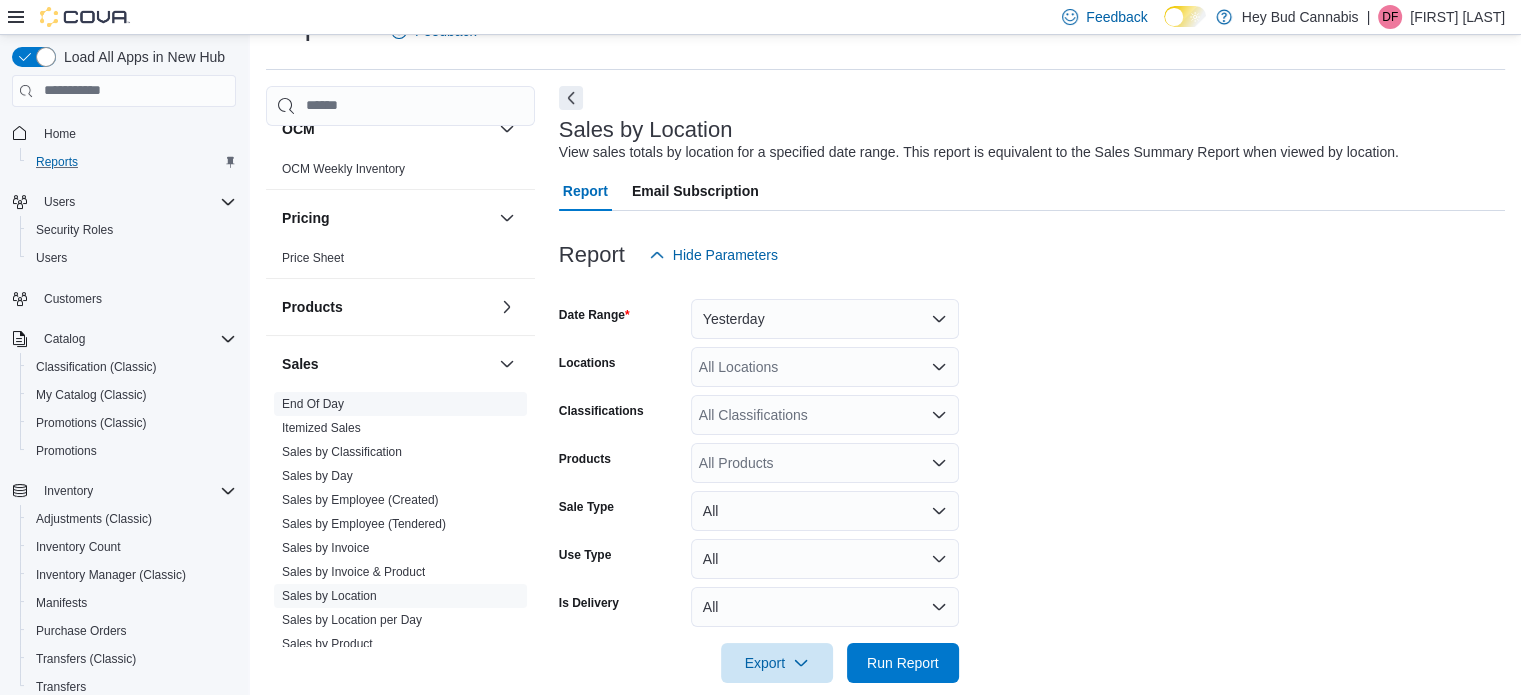 click on "End Of Day" at bounding box center (313, 404) 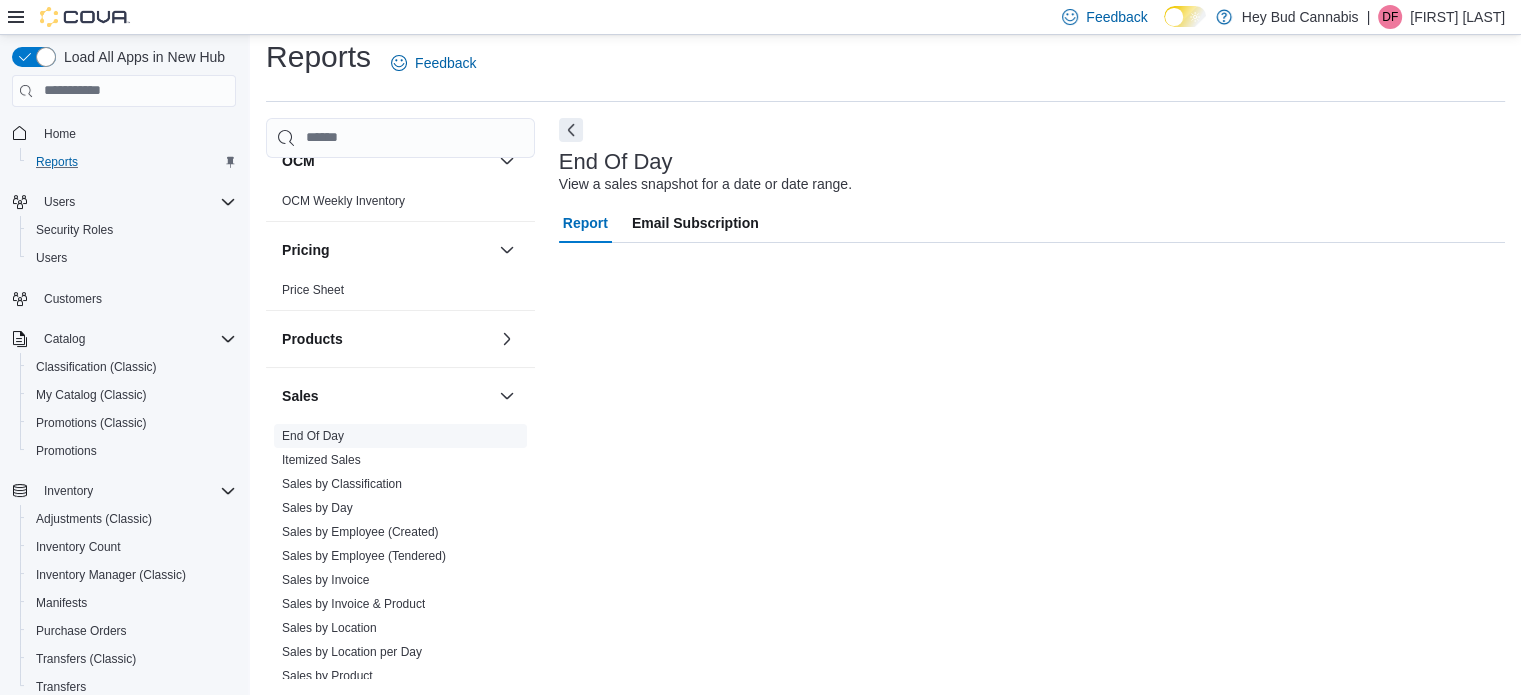 scroll, scrollTop: 13, scrollLeft: 0, axis: vertical 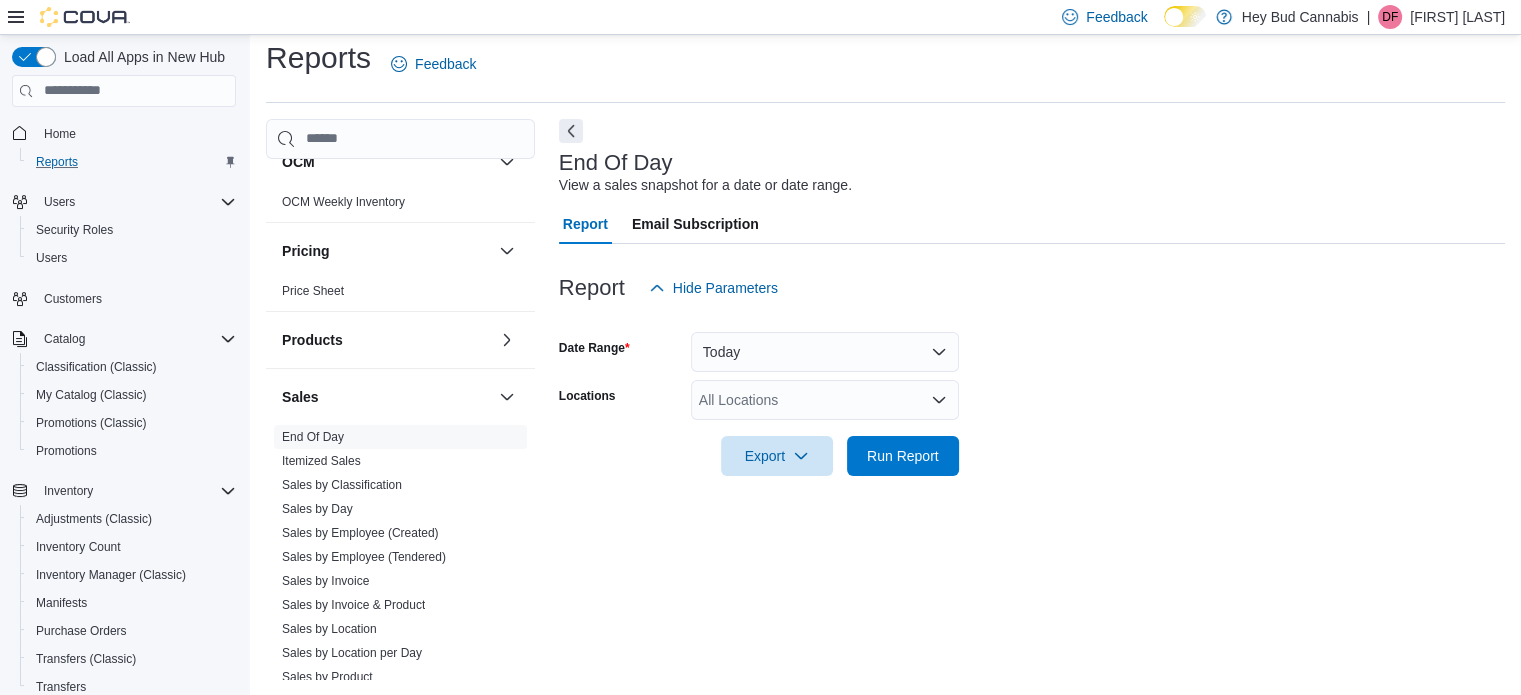 click on "All Locations" at bounding box center (825, 400) 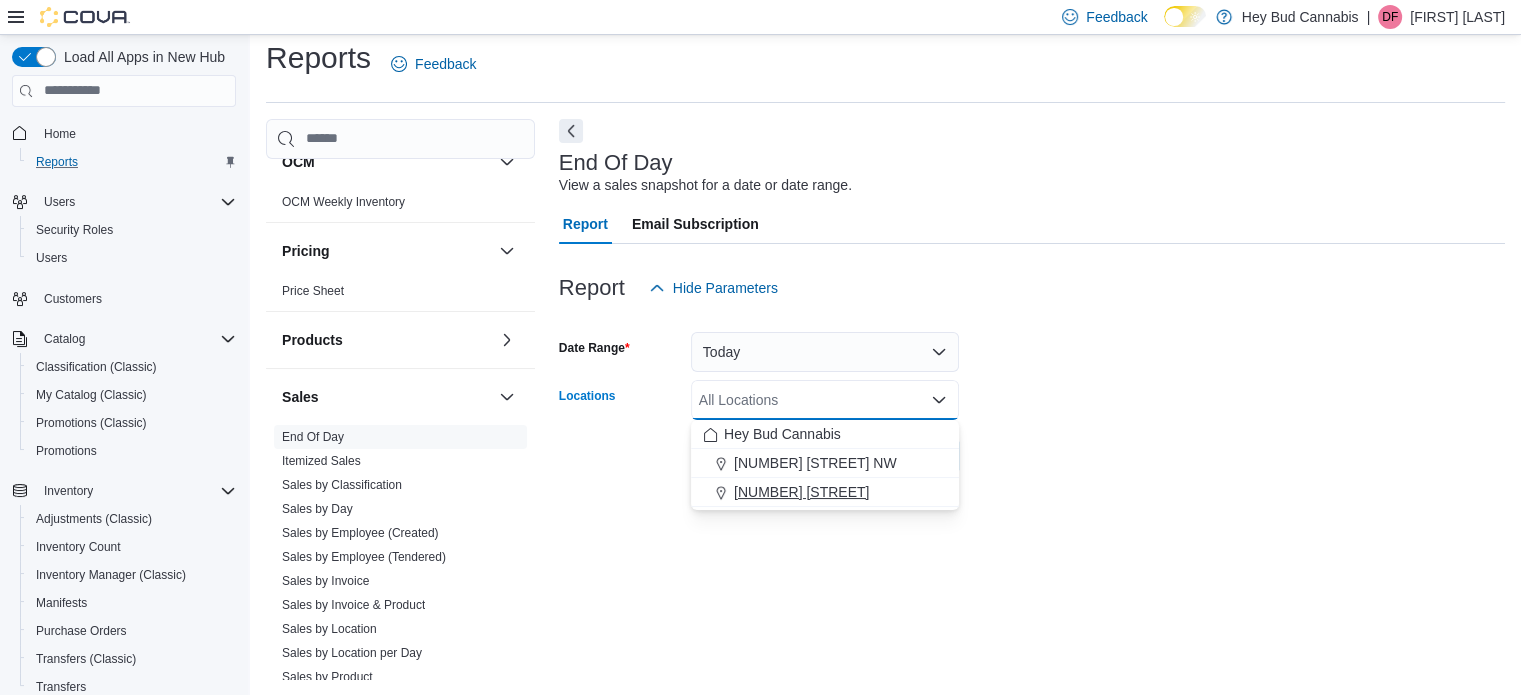 click on "[NUMBER] [STREET]" at bounding box center [801, 492] 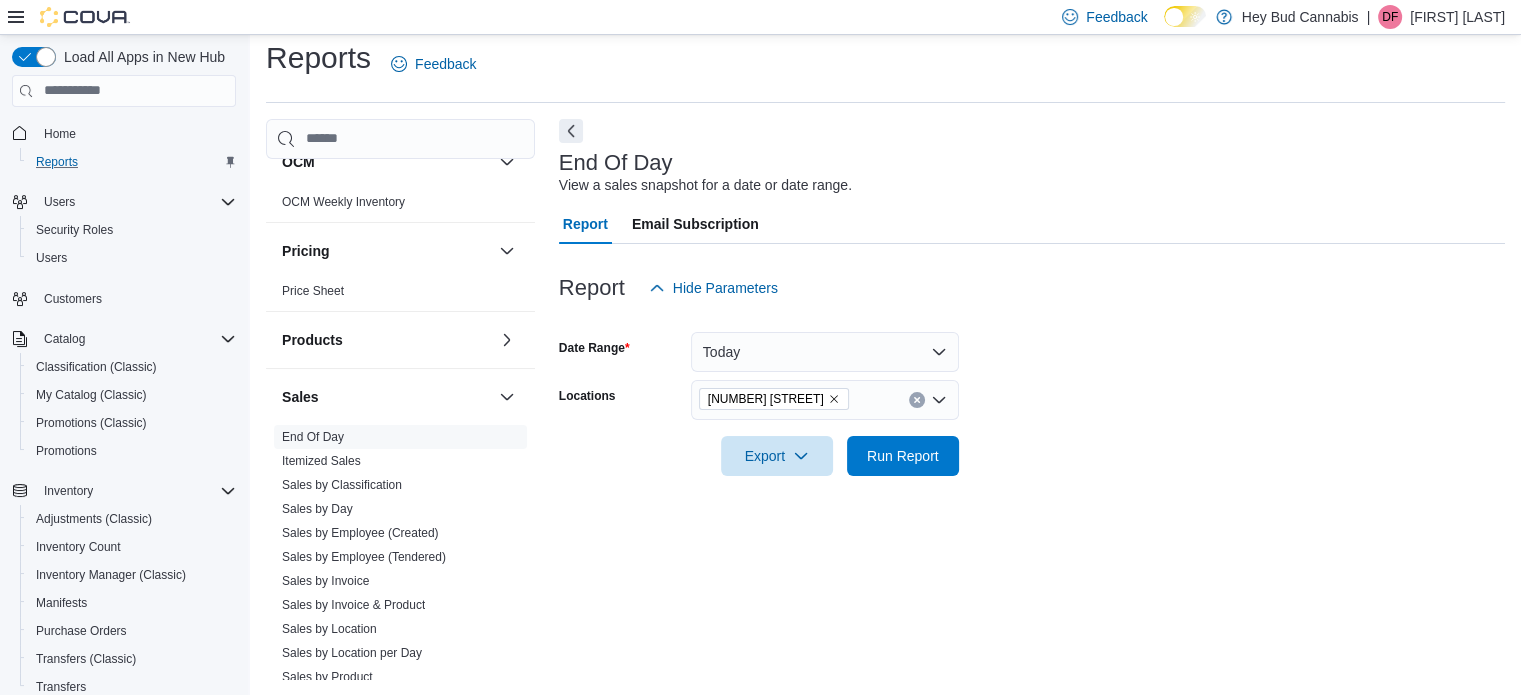 click on "Date Range Today Locations [NUMBER] [STREET] Export Run Report" at bounding box center (1032, 392) 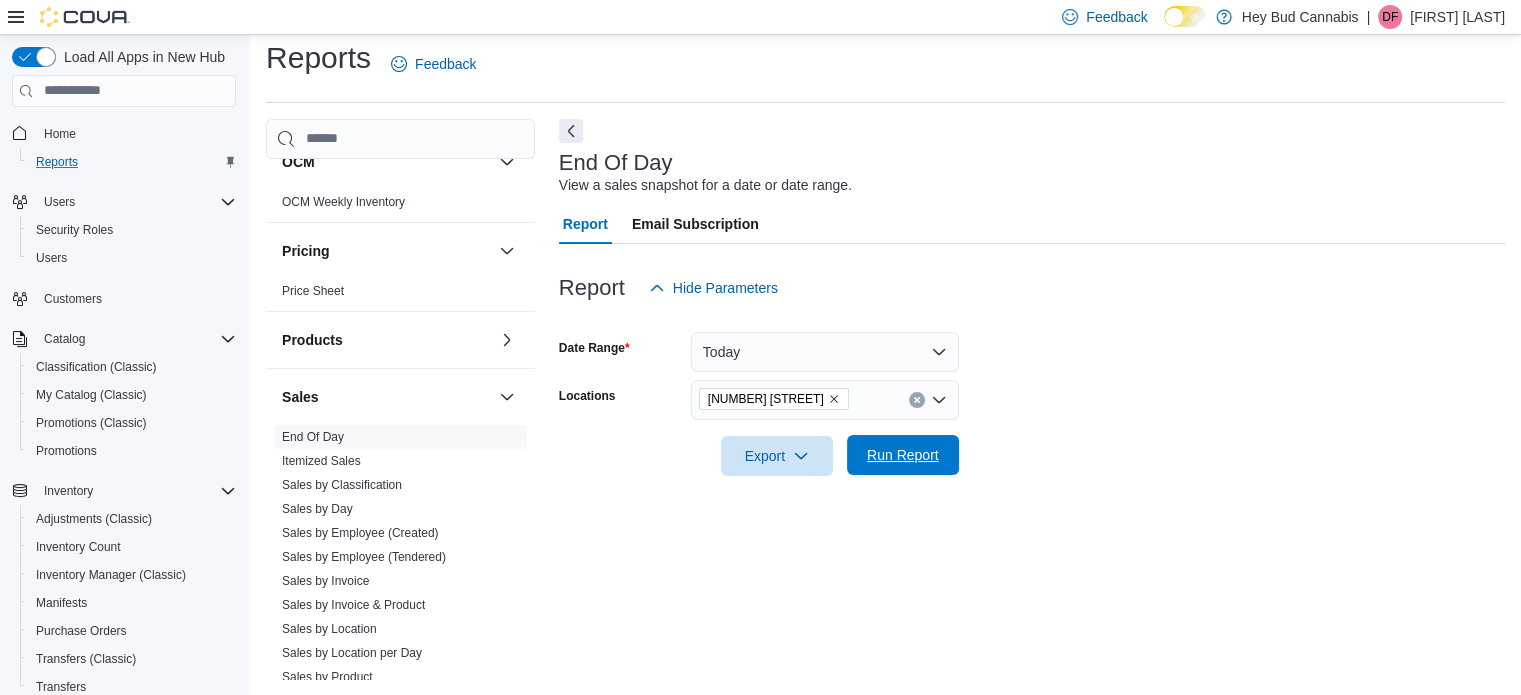 click on "Run Report" at bounding box center [903, 455] 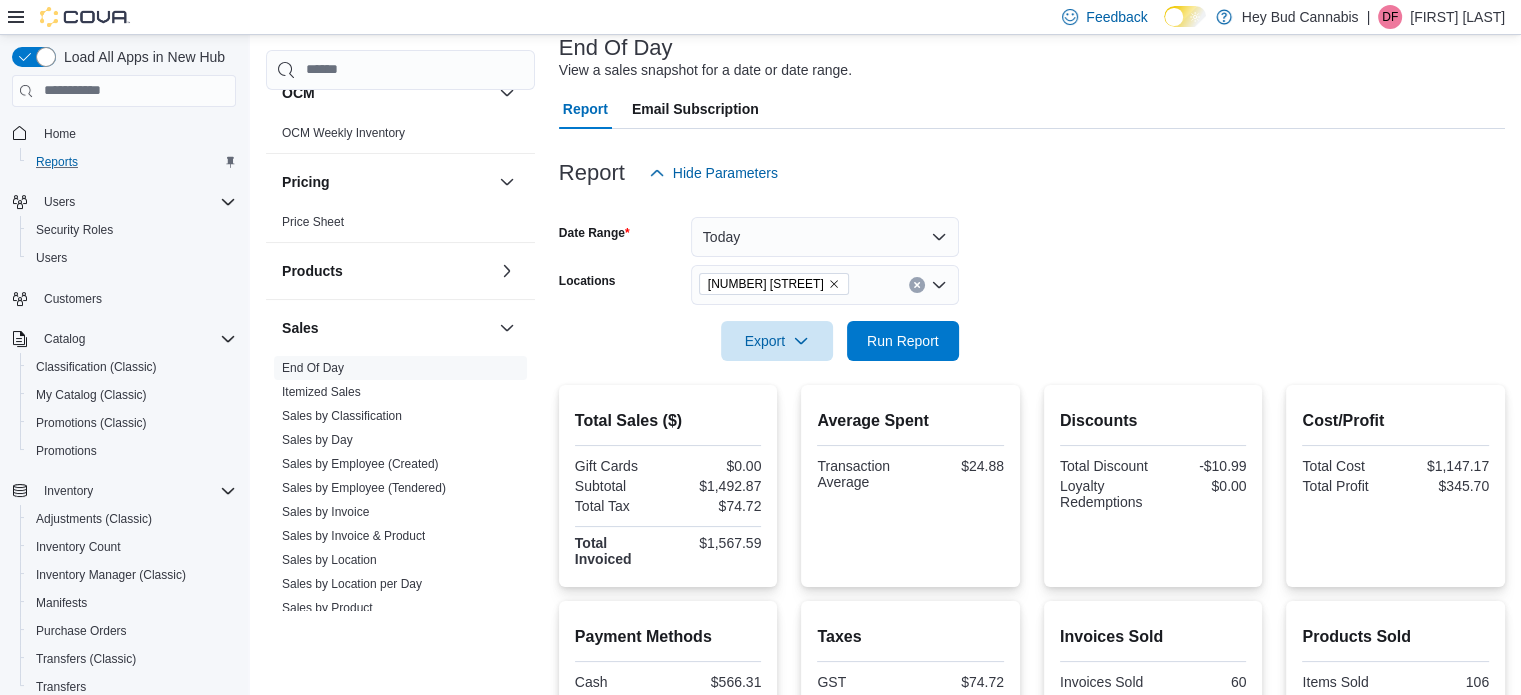 scroll, scrollTop: 213, scrollLeft: 0, axis: vertical 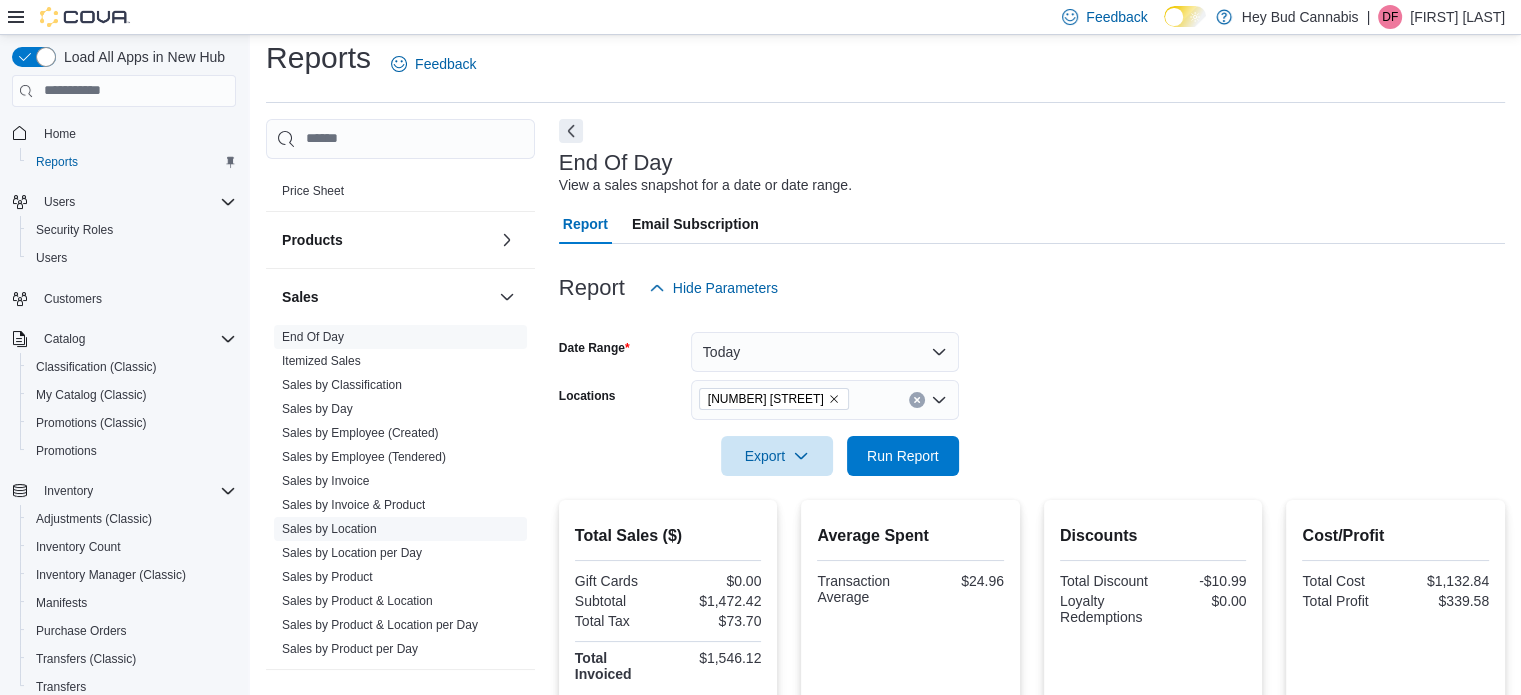 click on "Sales by Location" at bounding box center [329, 529] 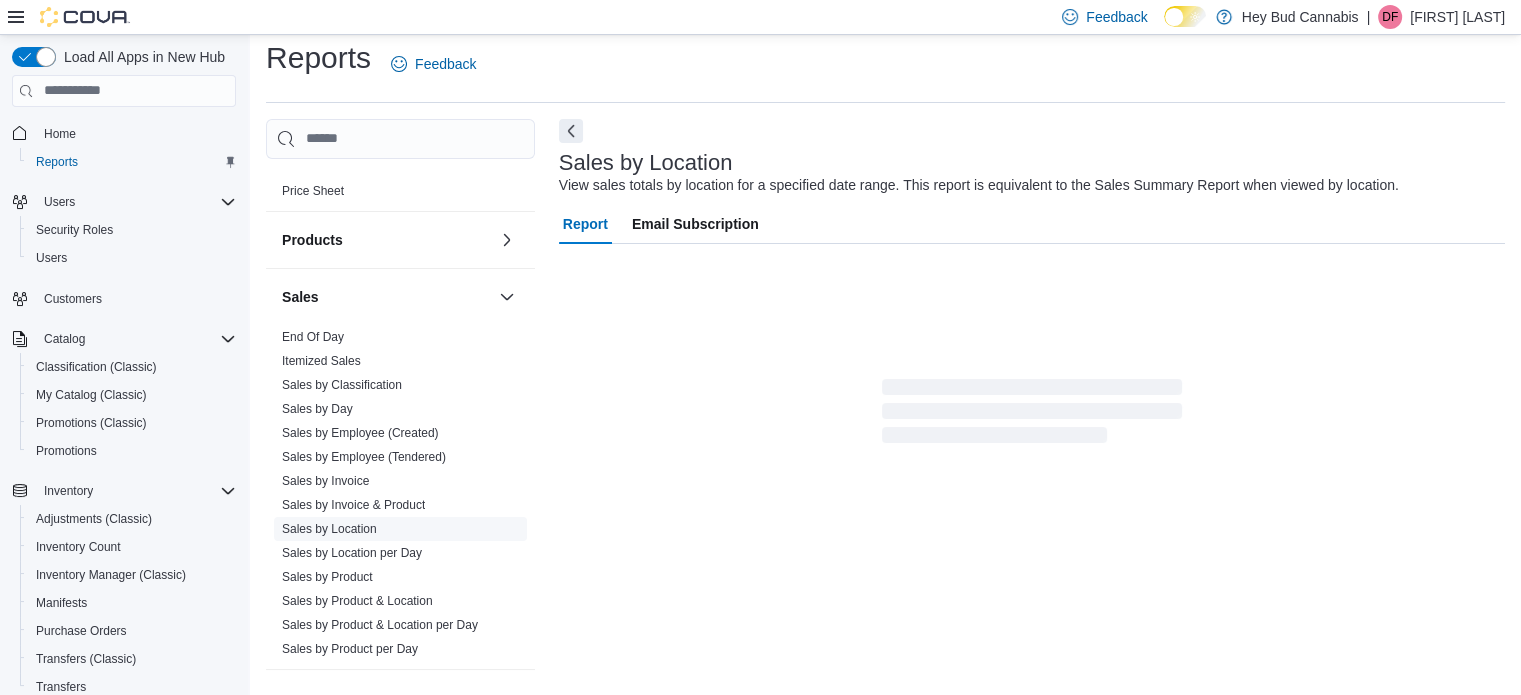 scroll, scrollTop: 46, scrollLeft: 0, axis: vertical 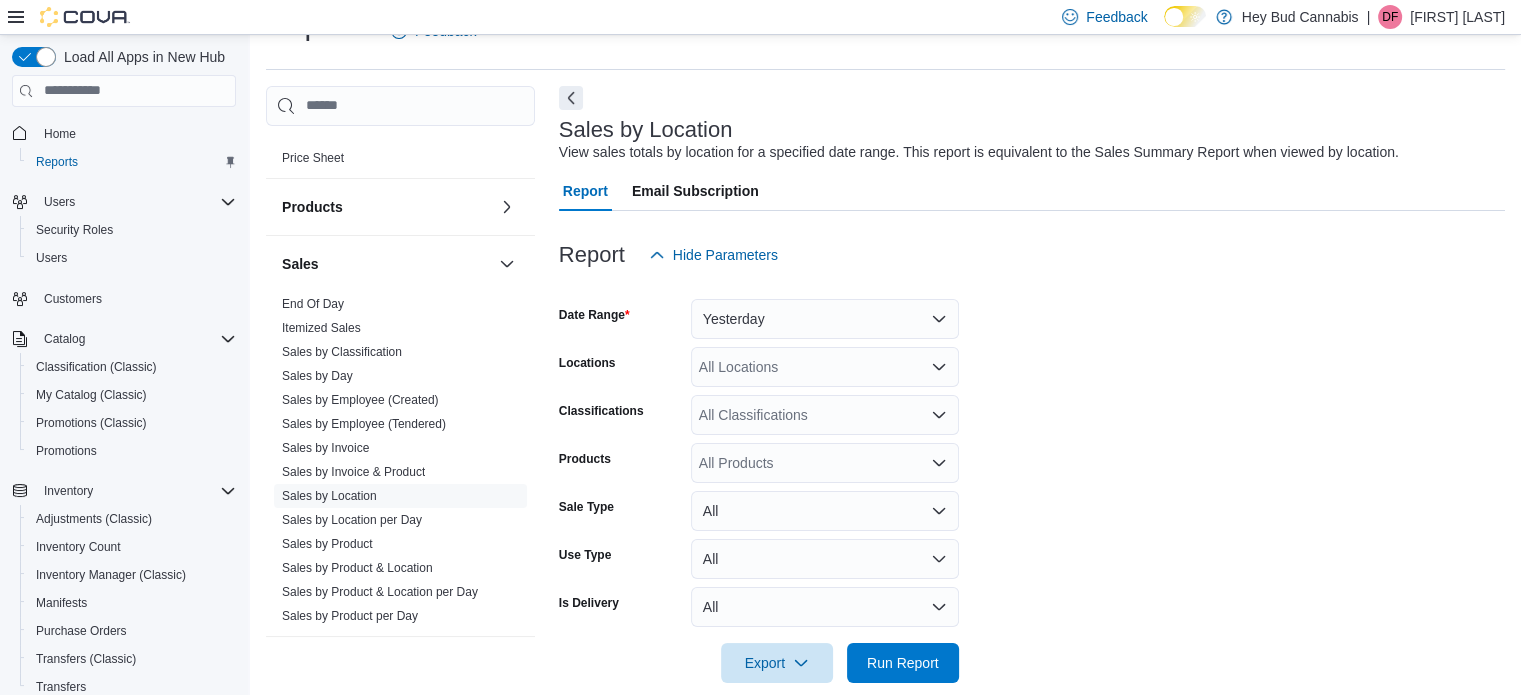click at bounding box center (1032, 287) 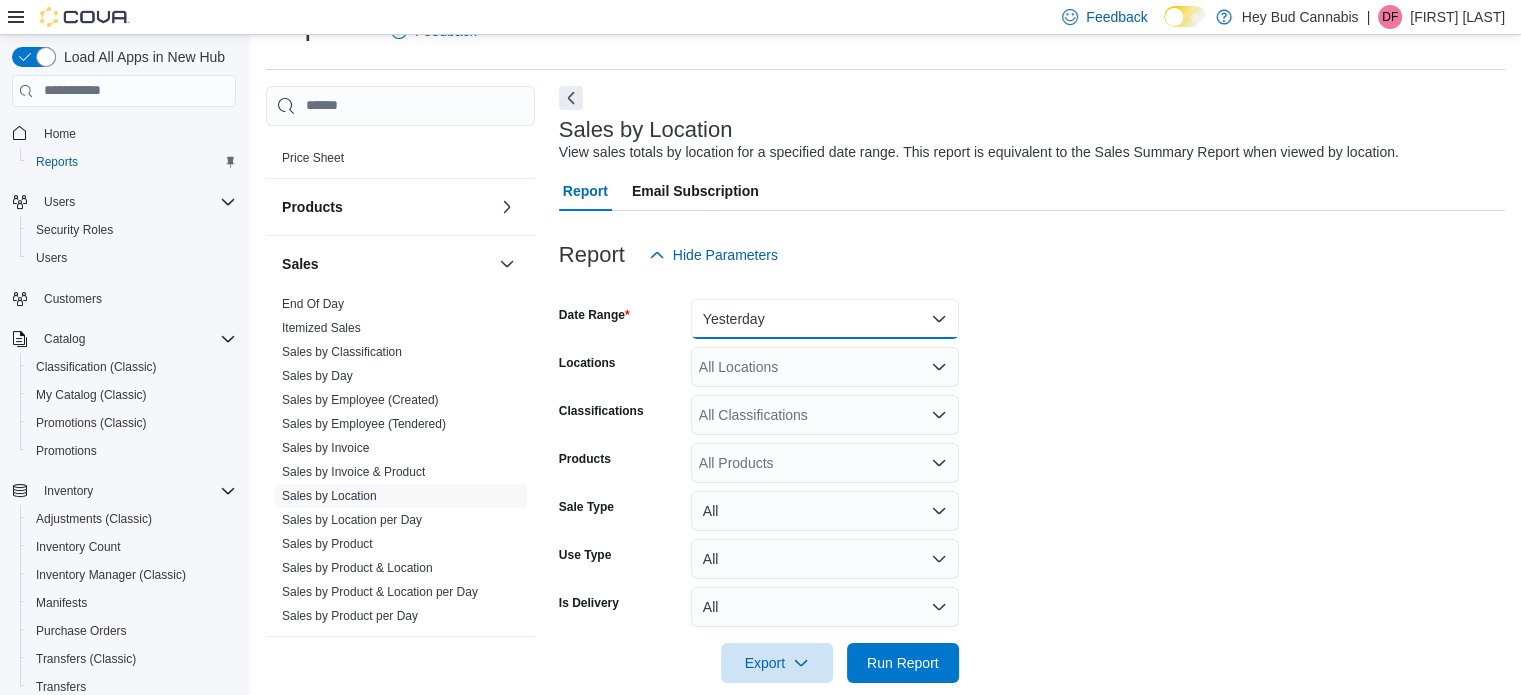 click on "Yesterday" at bounding box center (825, 319) 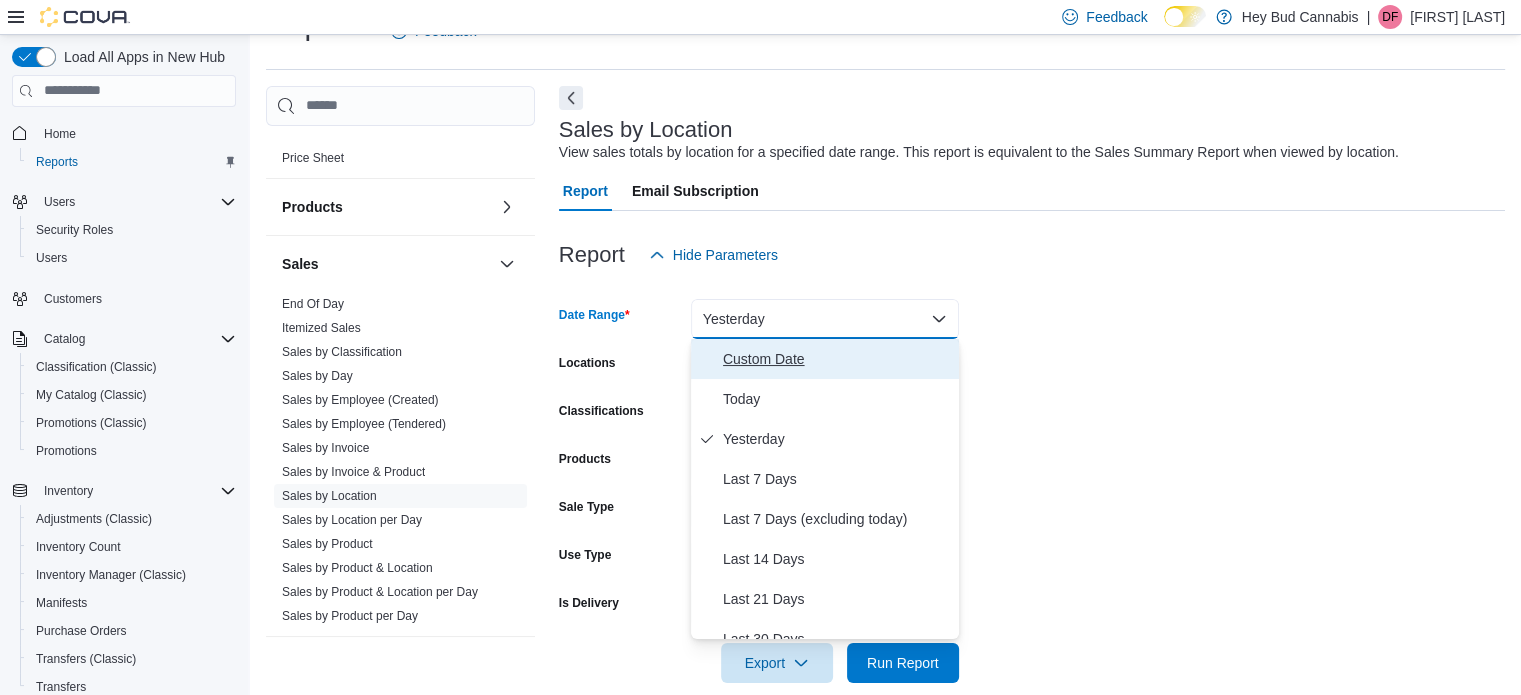 click on "Custom Date" at bounding box center (837, 359) 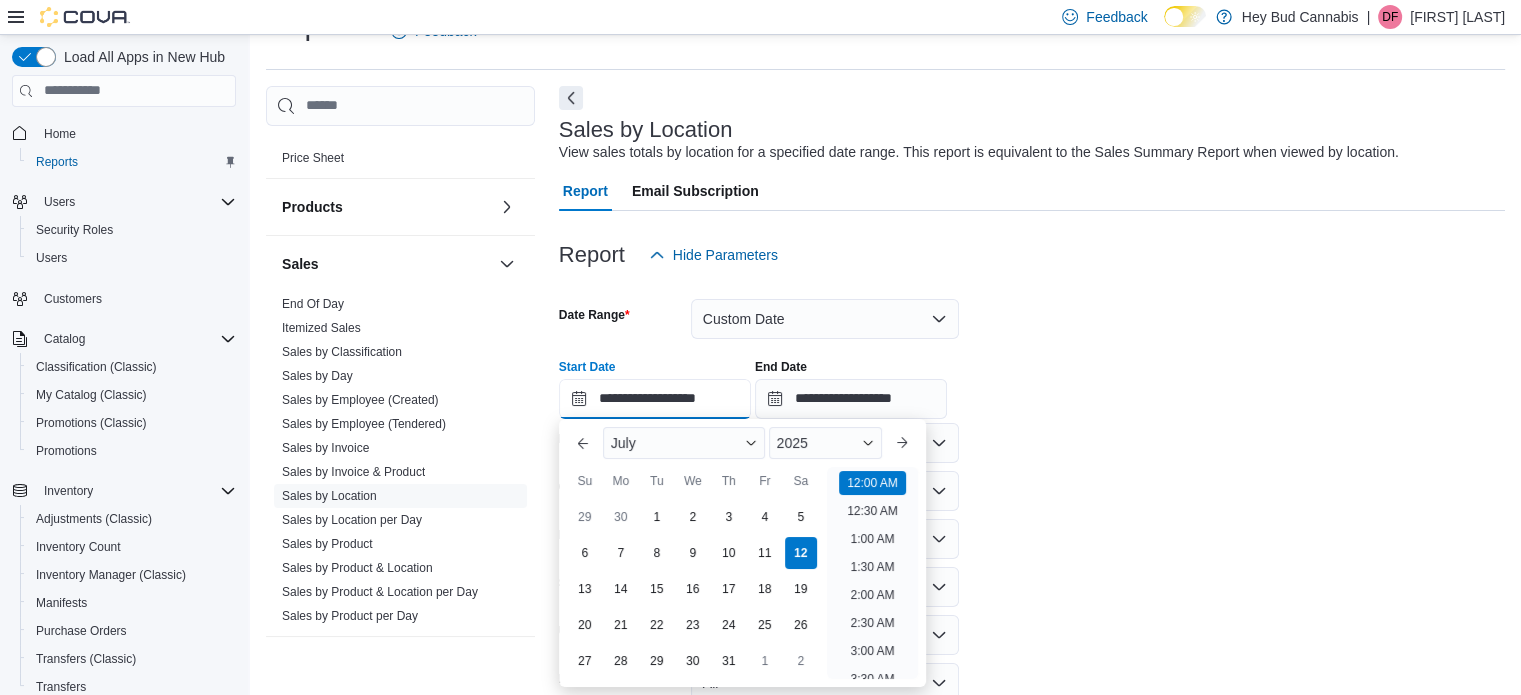 click on "**********" at bounding box center (655, 399) 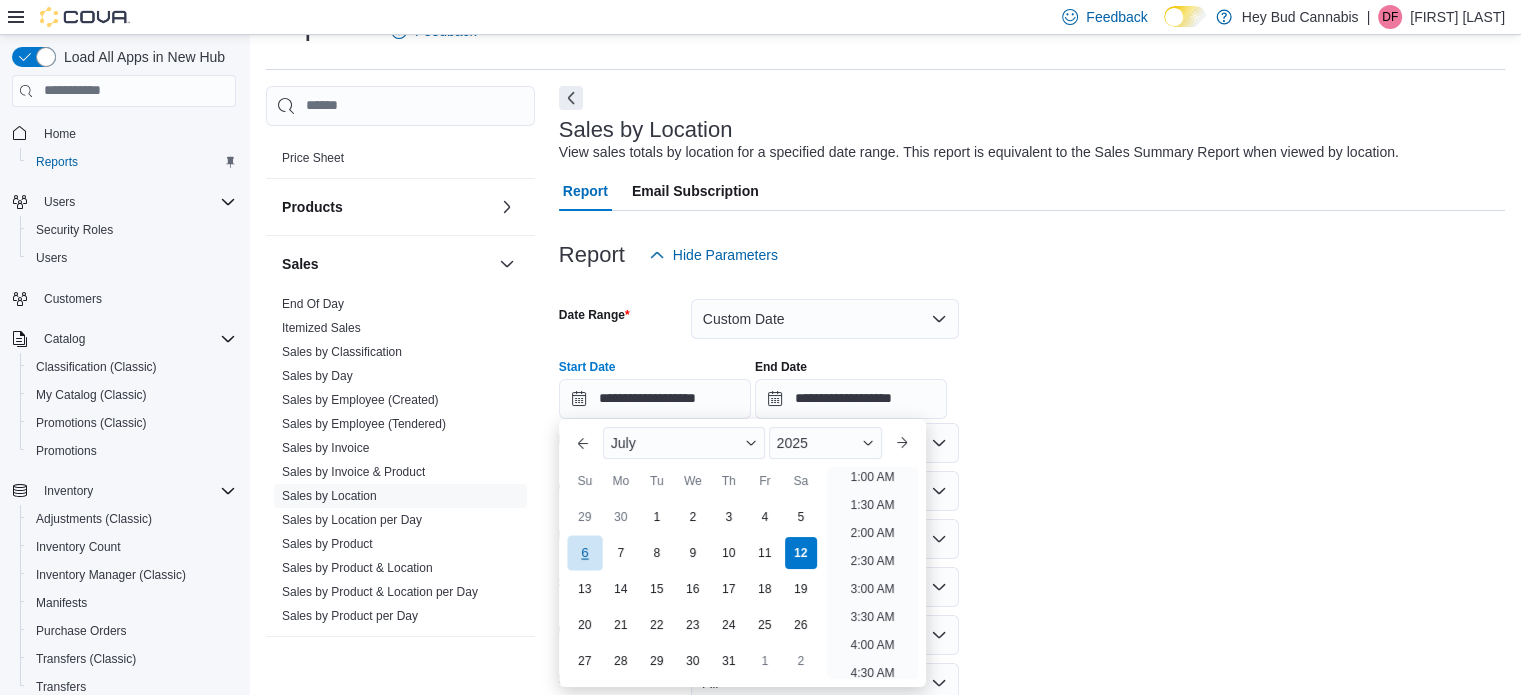click on "6" at bounding box center (584, 552) 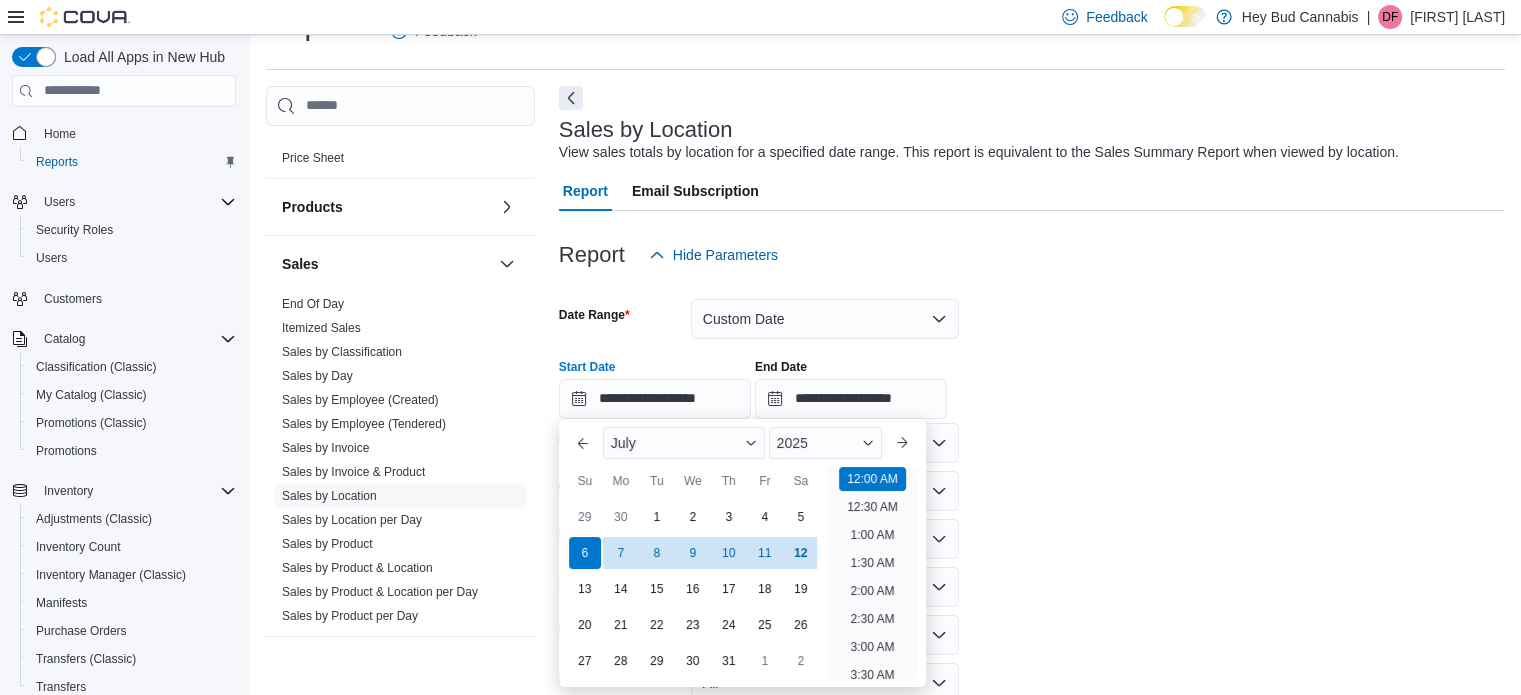 click on "**********" at bounding box center (1032, 517) 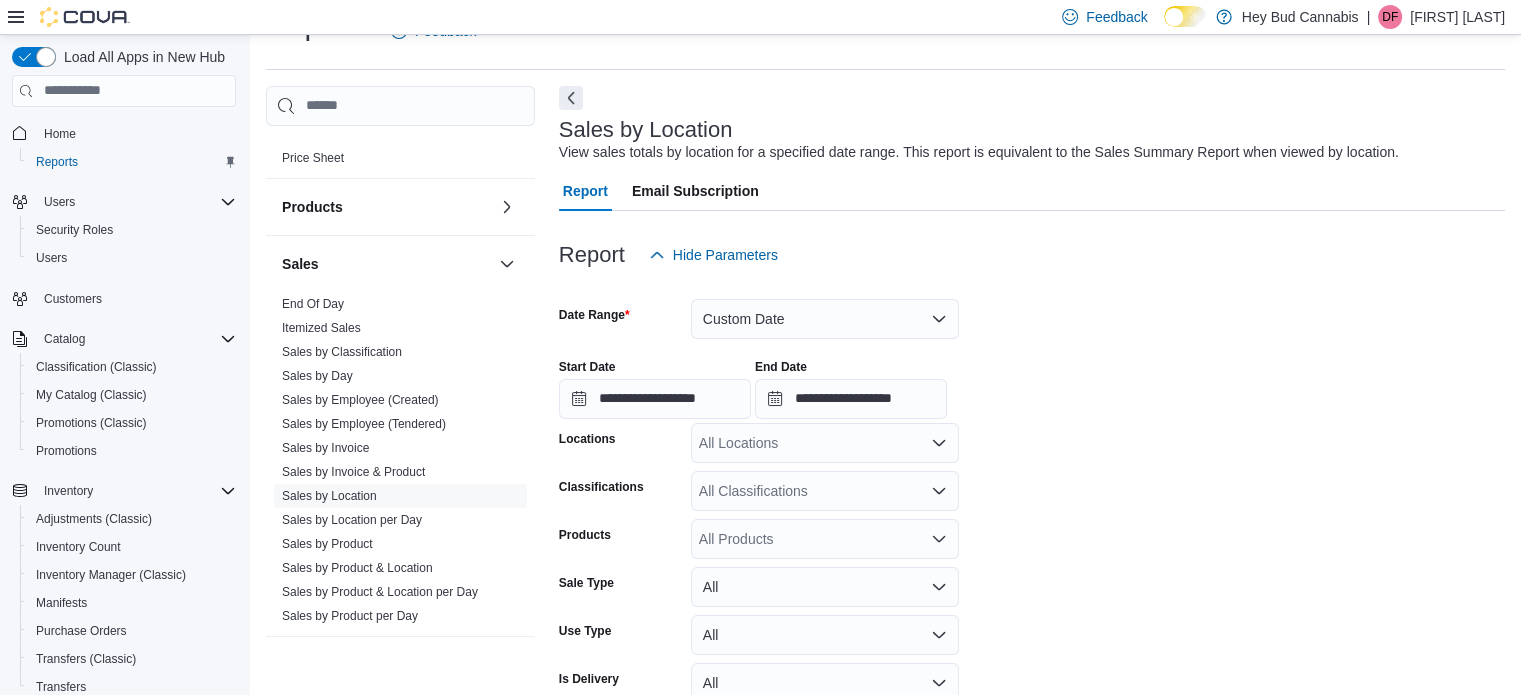 scroll, scrollTop: 149, scrollLeft: 0, axis: vertical 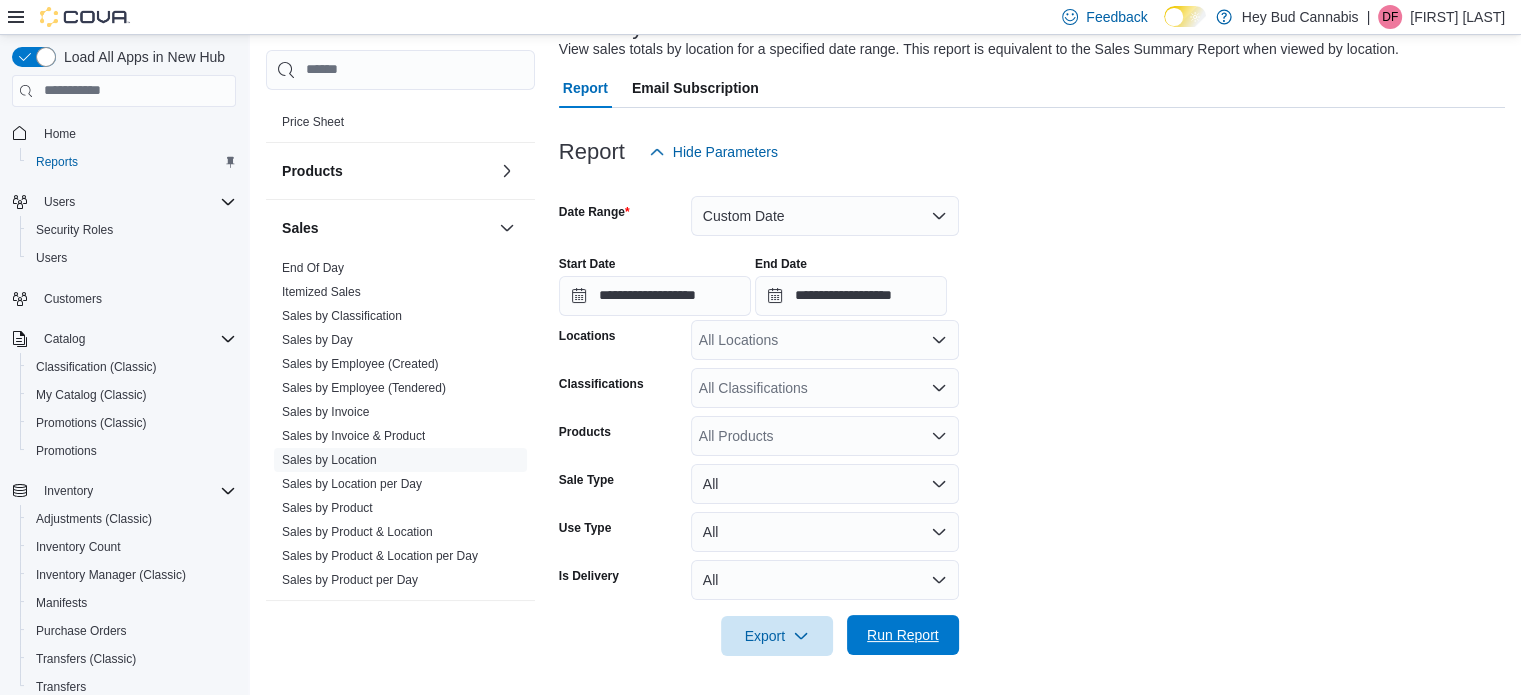 click on "Run Report" at bounding box center (903, 635) 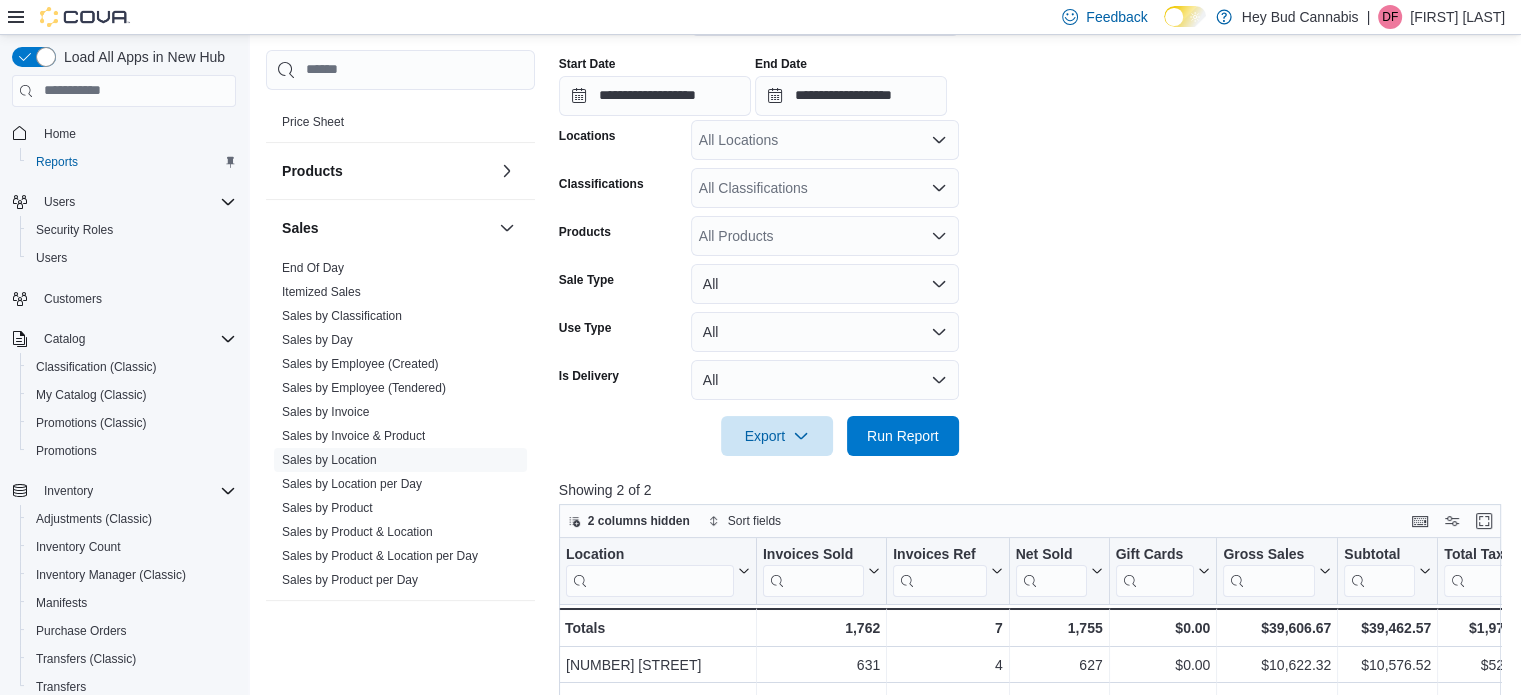 scroll, scrollTop: 729, scrollLeft: 0, axis: vertical 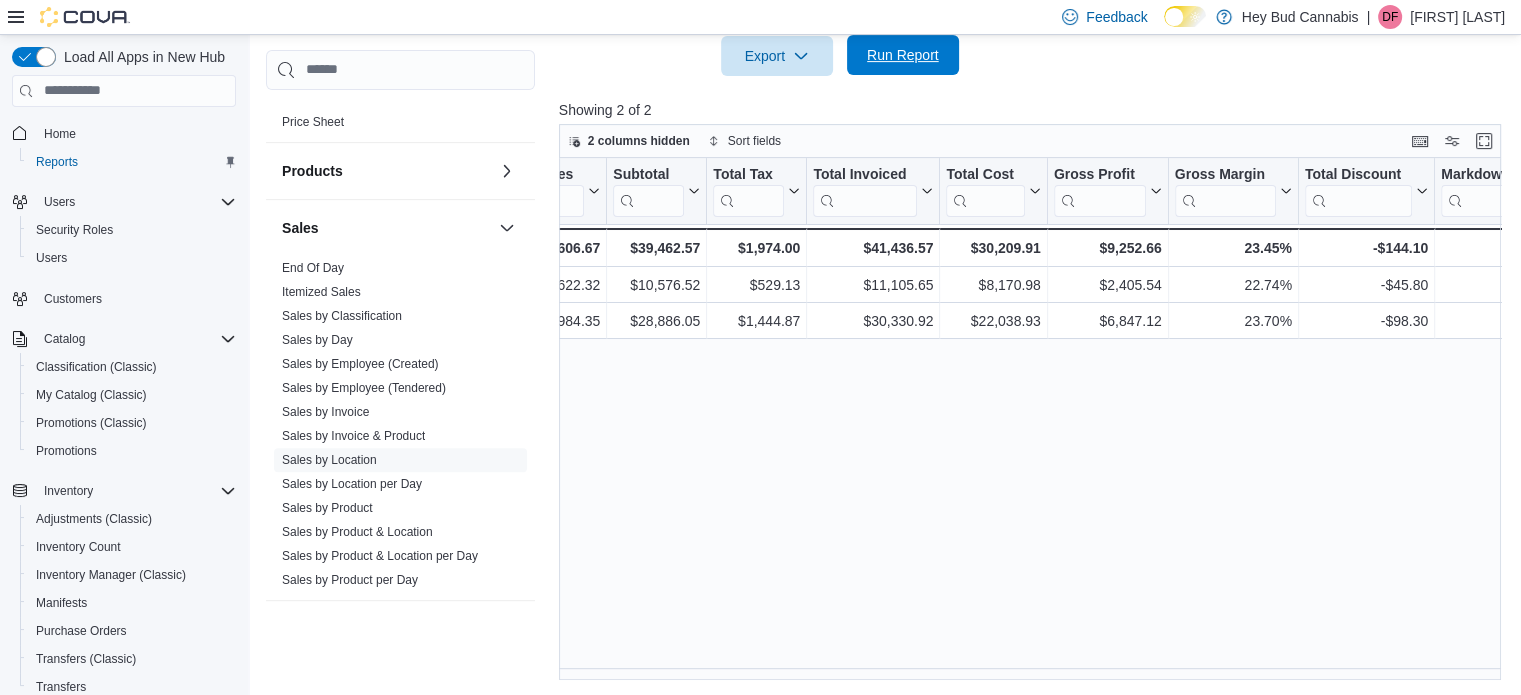 click on "Run Report" at bounding box center [903, 55] 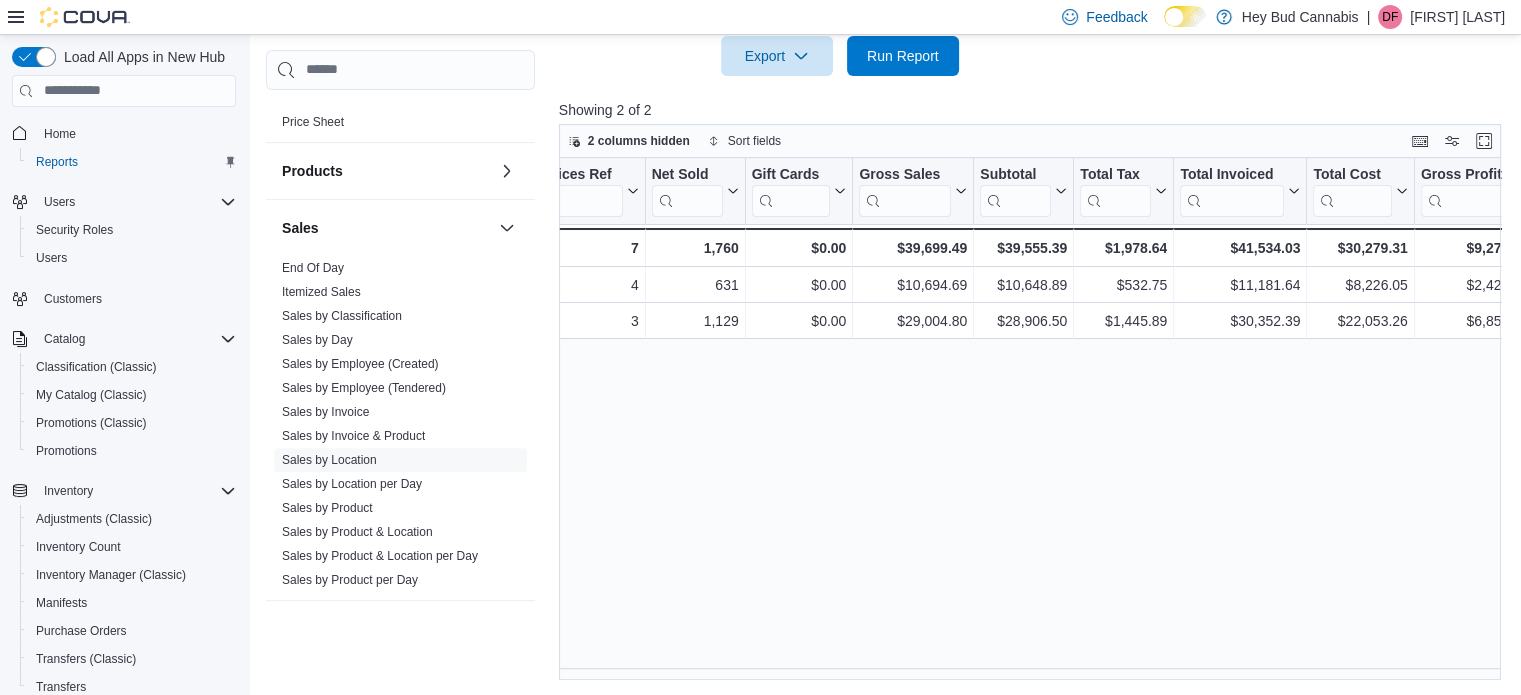 scroll, scrollTop: 0, scrollLeft: 408, axis: horizontal 